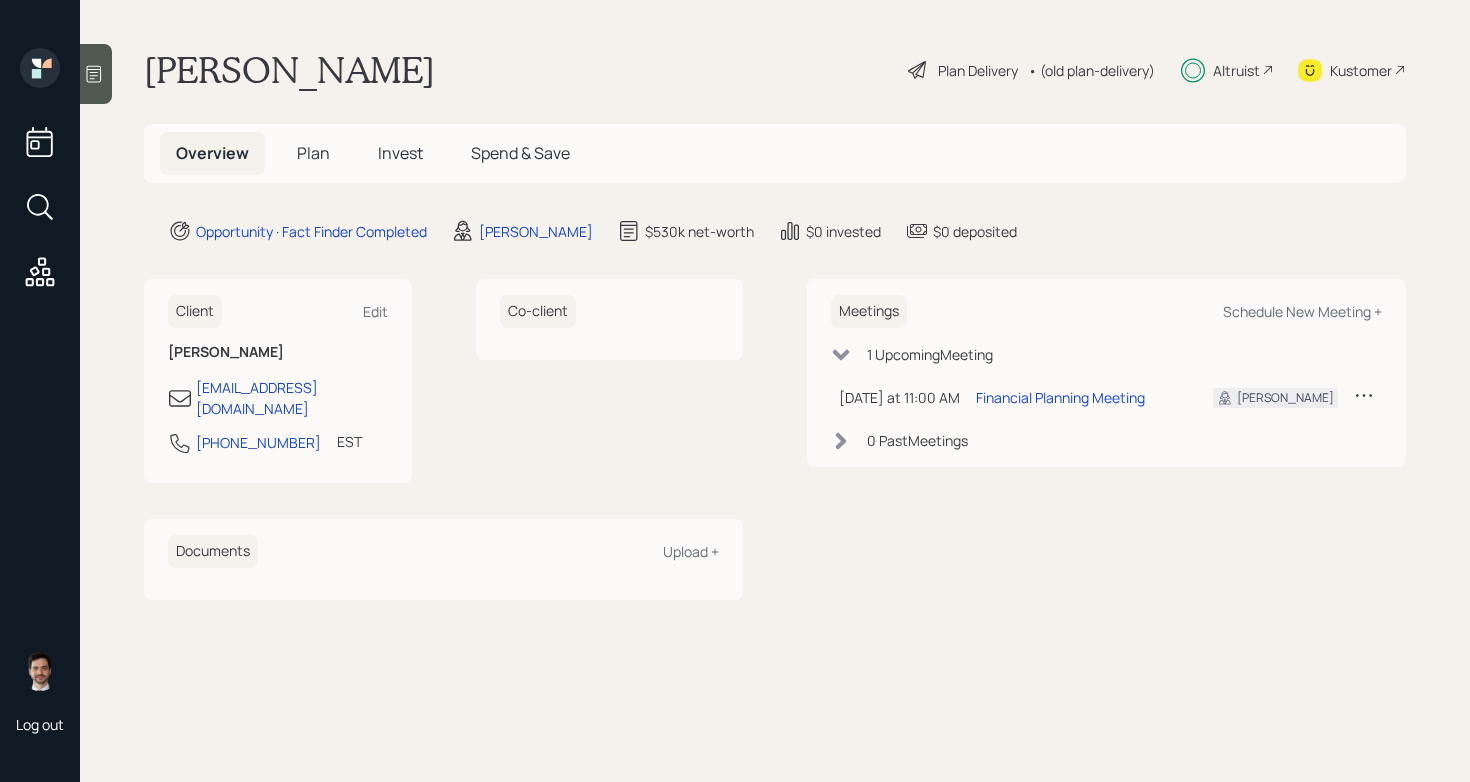 scroll, scrollTop: 0, scrollLeft: 0, axis: both 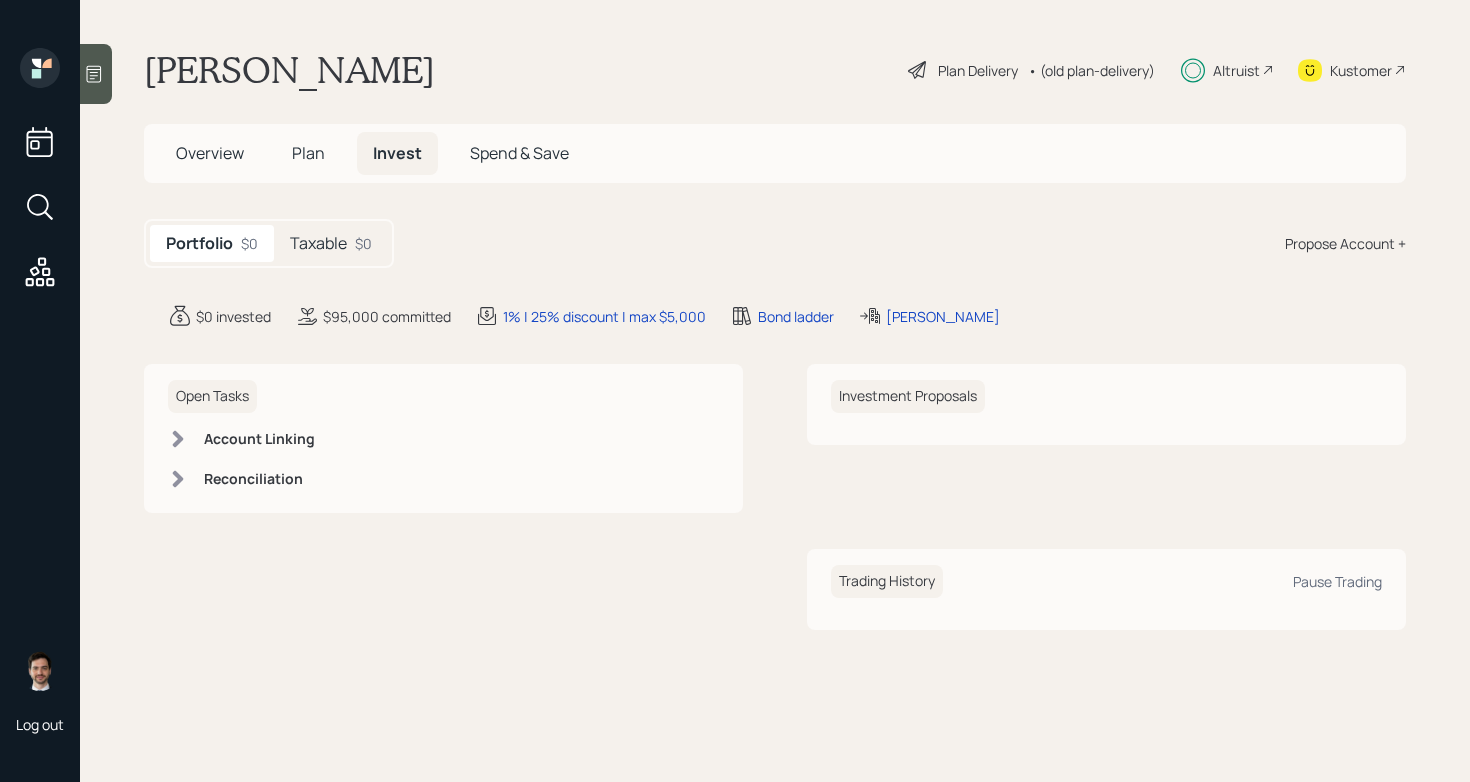 click on "Taxable" at bounding box center [318, 243] 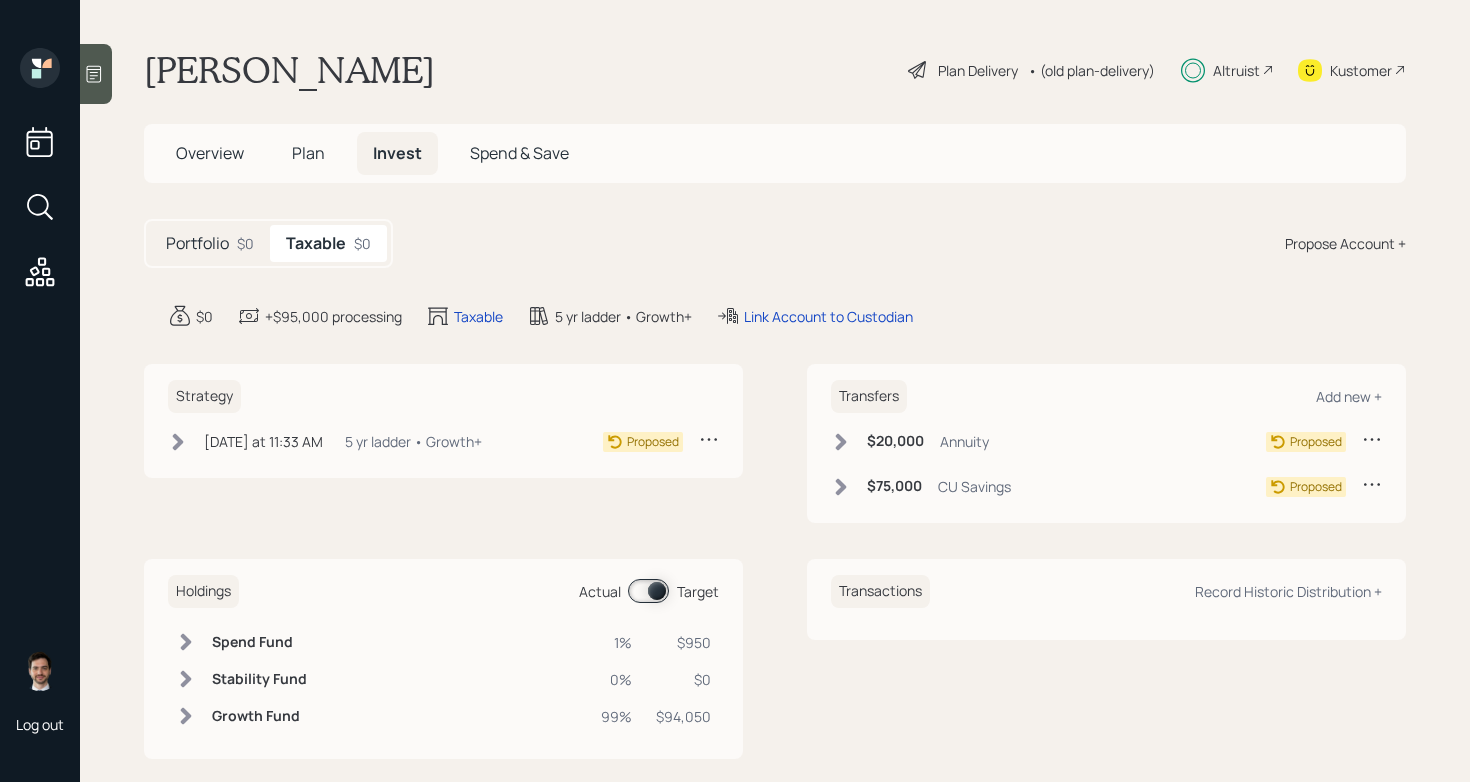 click 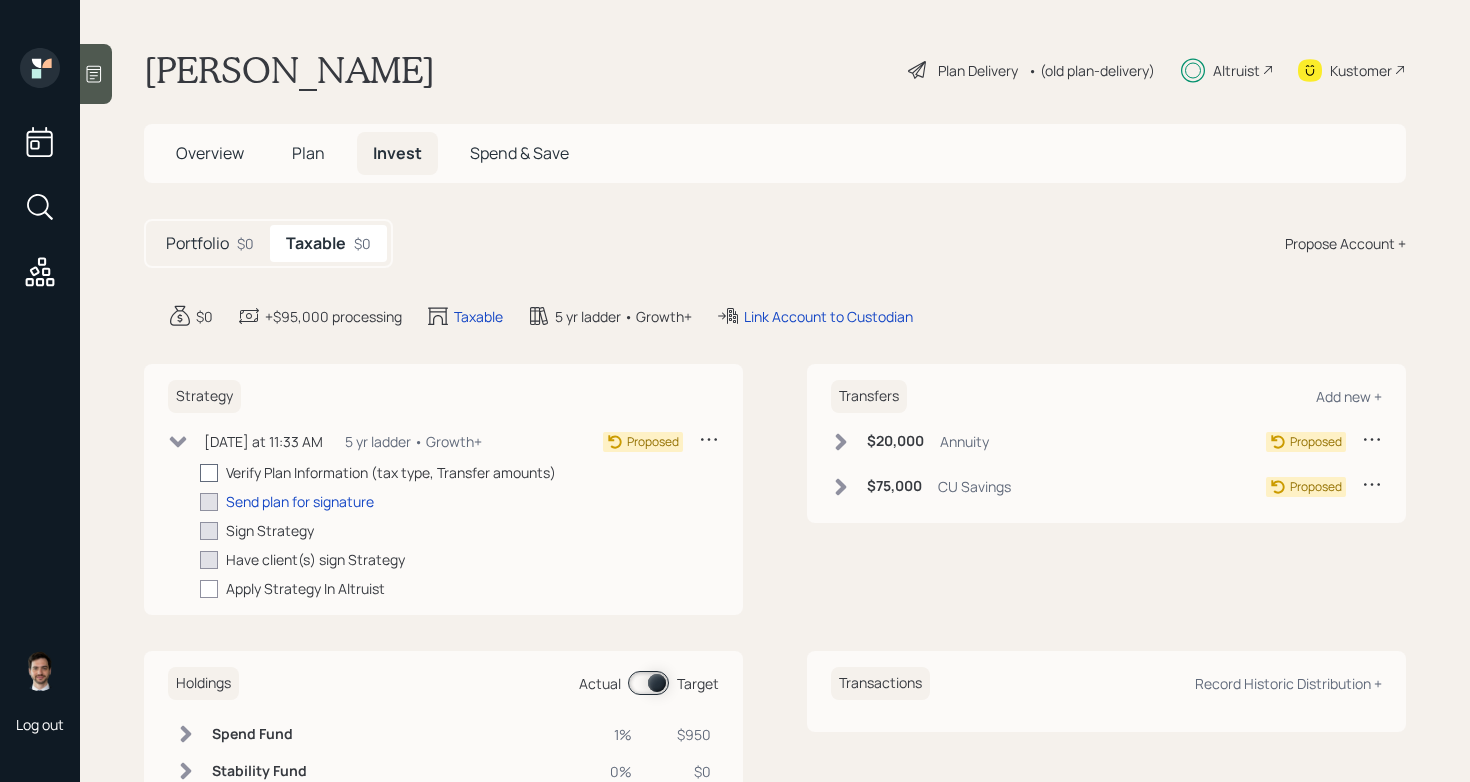 click at bounding box center (209, 473) 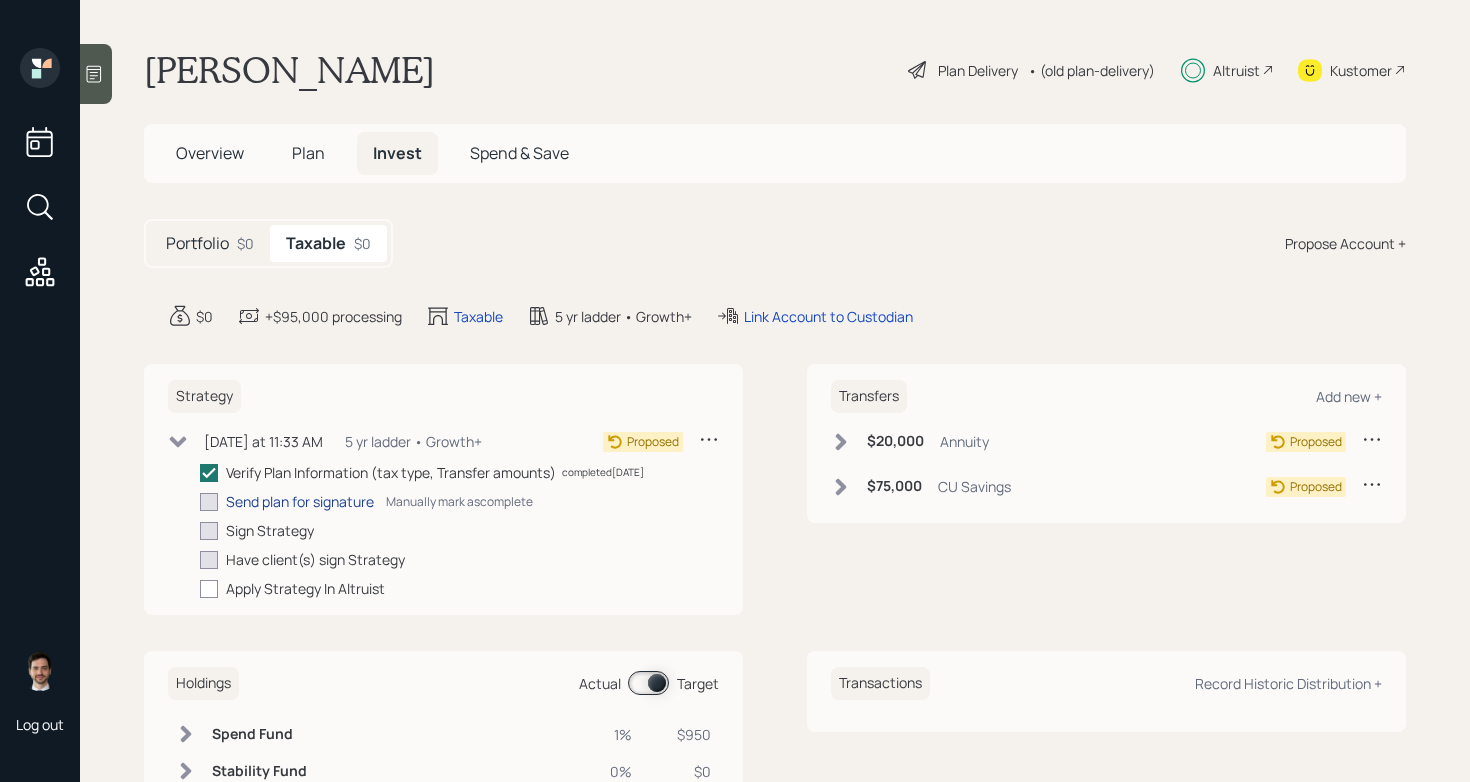 click on "Send plan for signature" at bounding box center (300, 501) 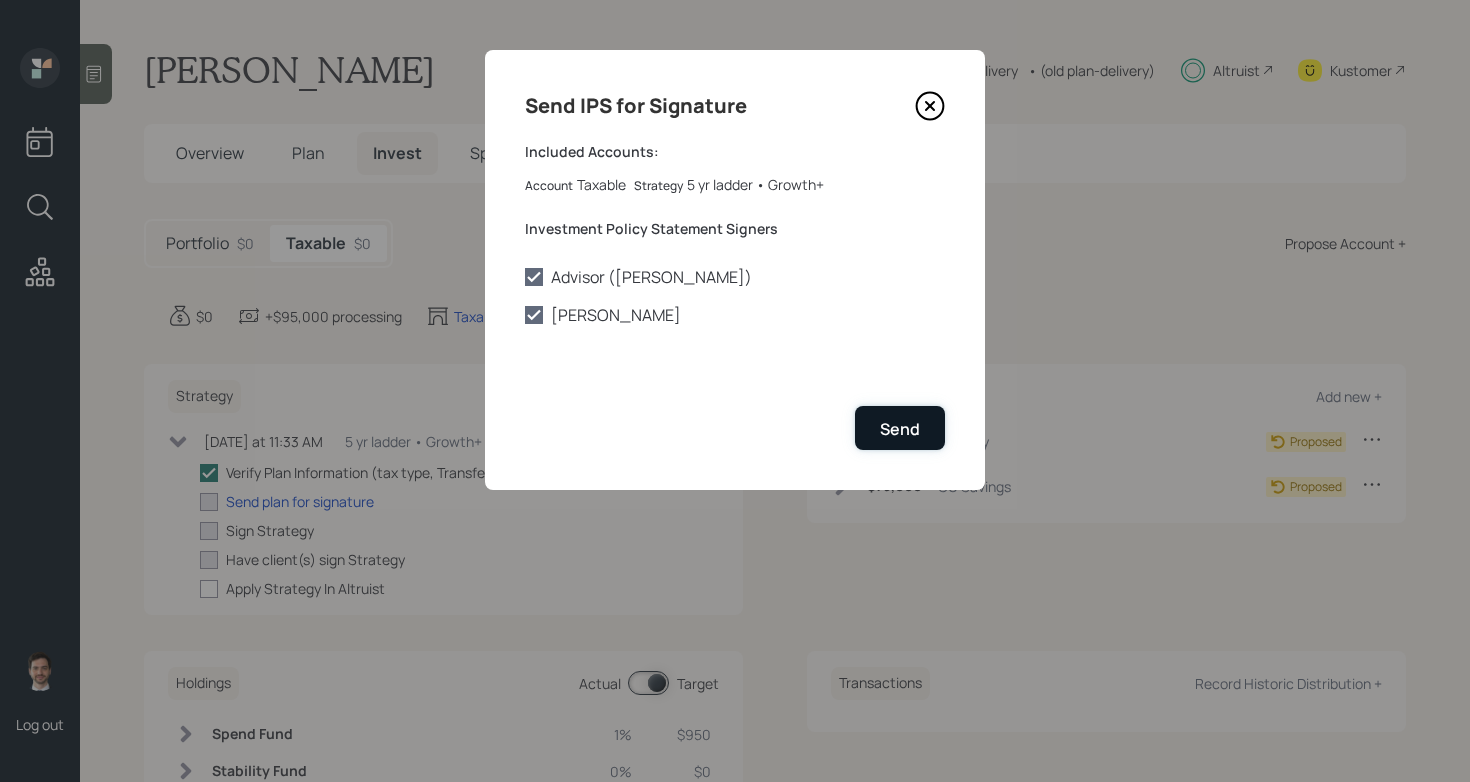 click on "Send" at bounding box center [900, 429] 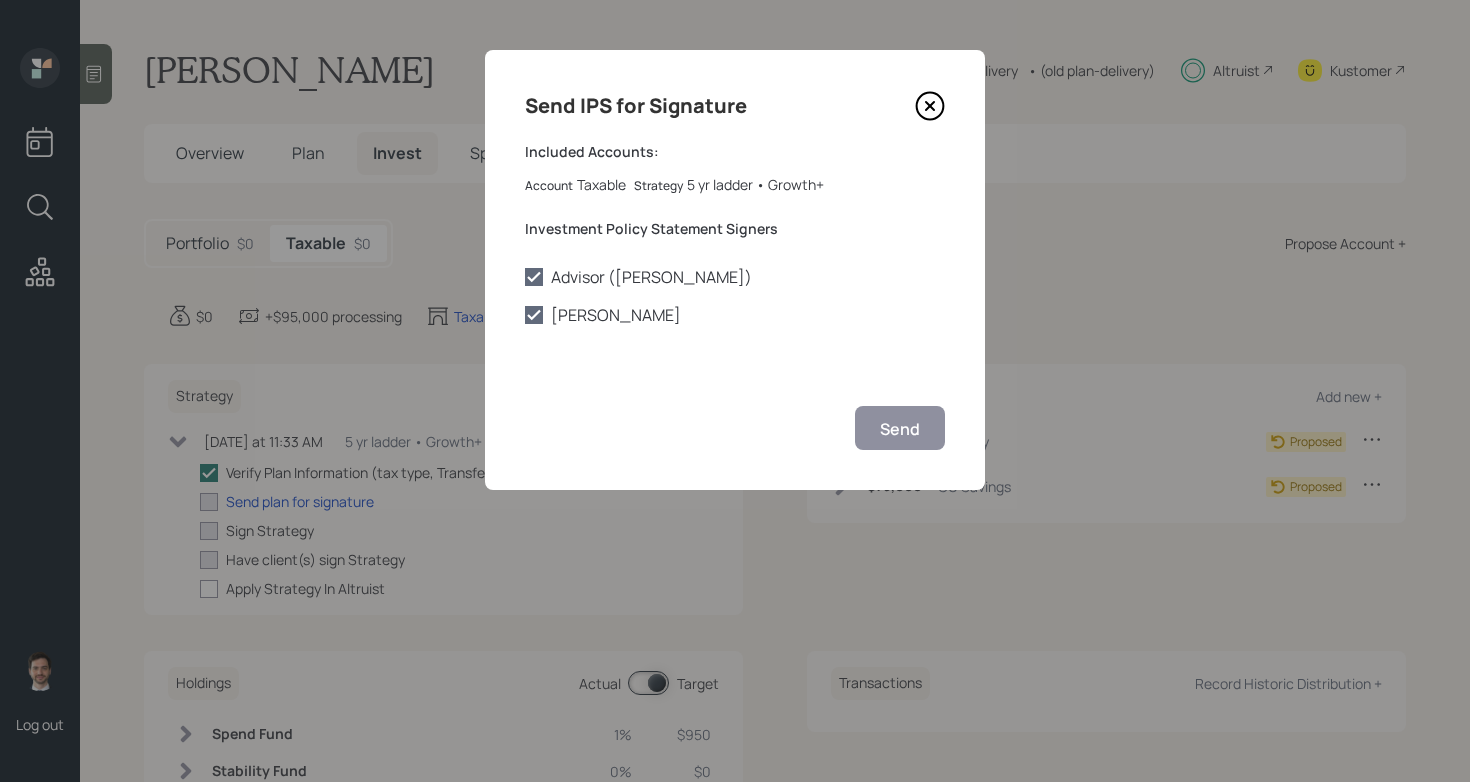 checkbox on "true" 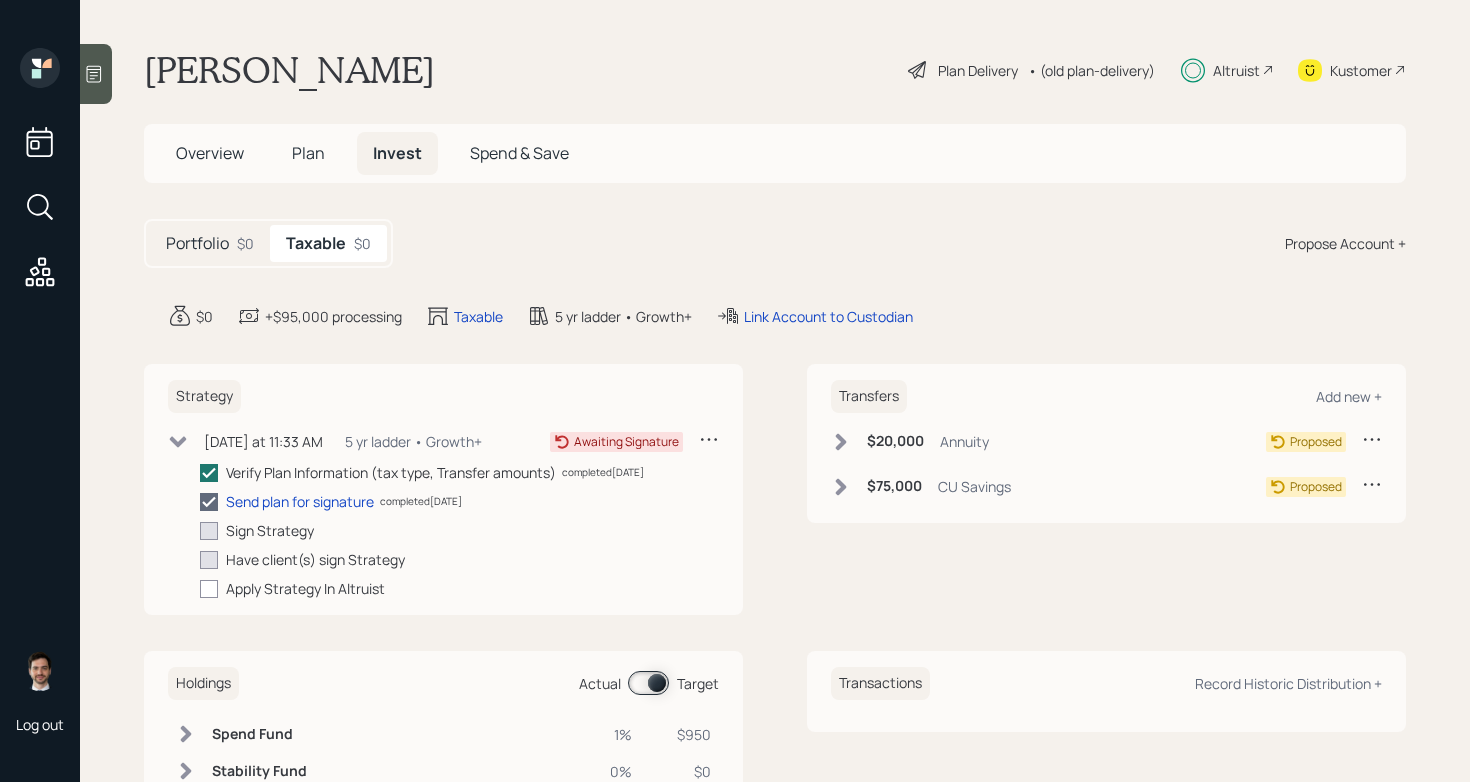 click 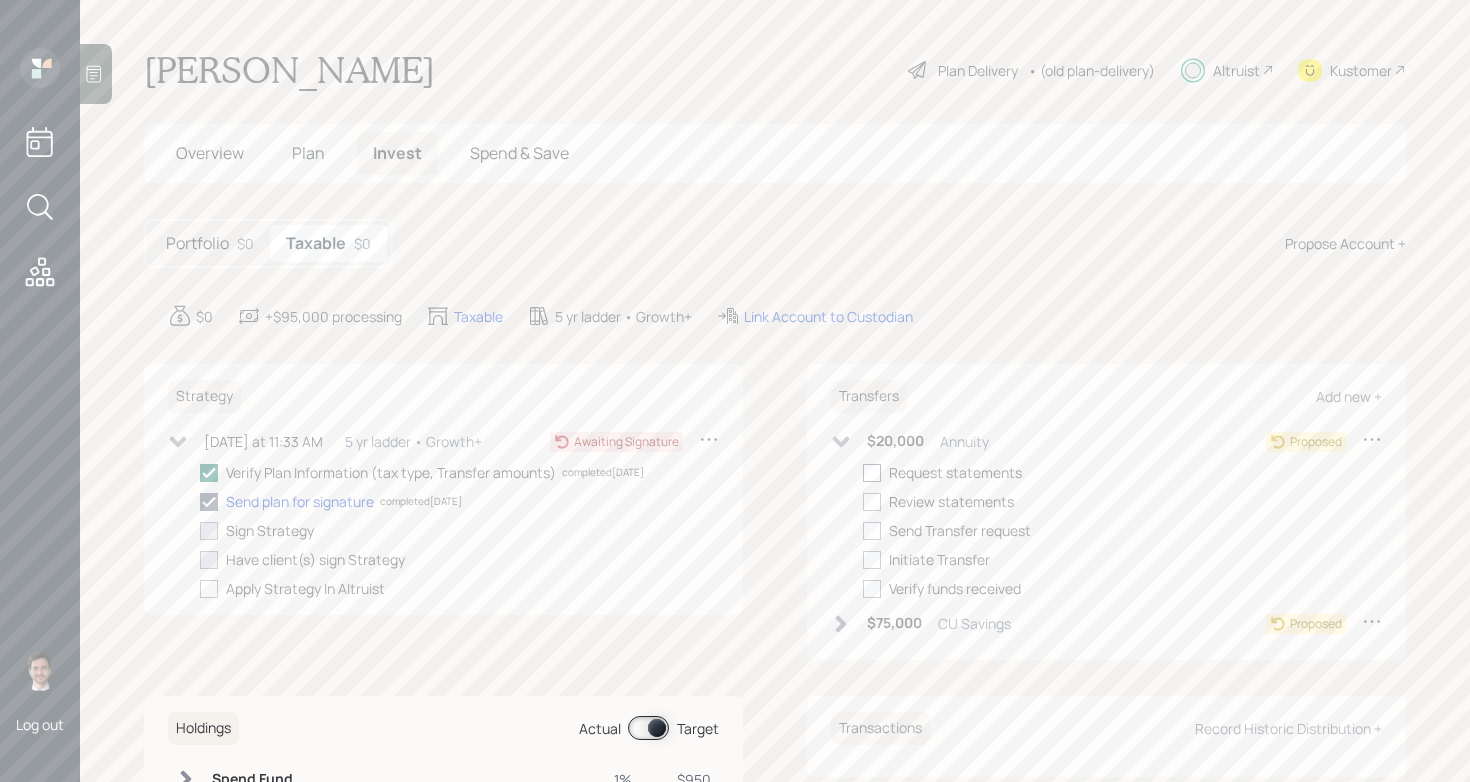 click at bounding box center (872, 473) 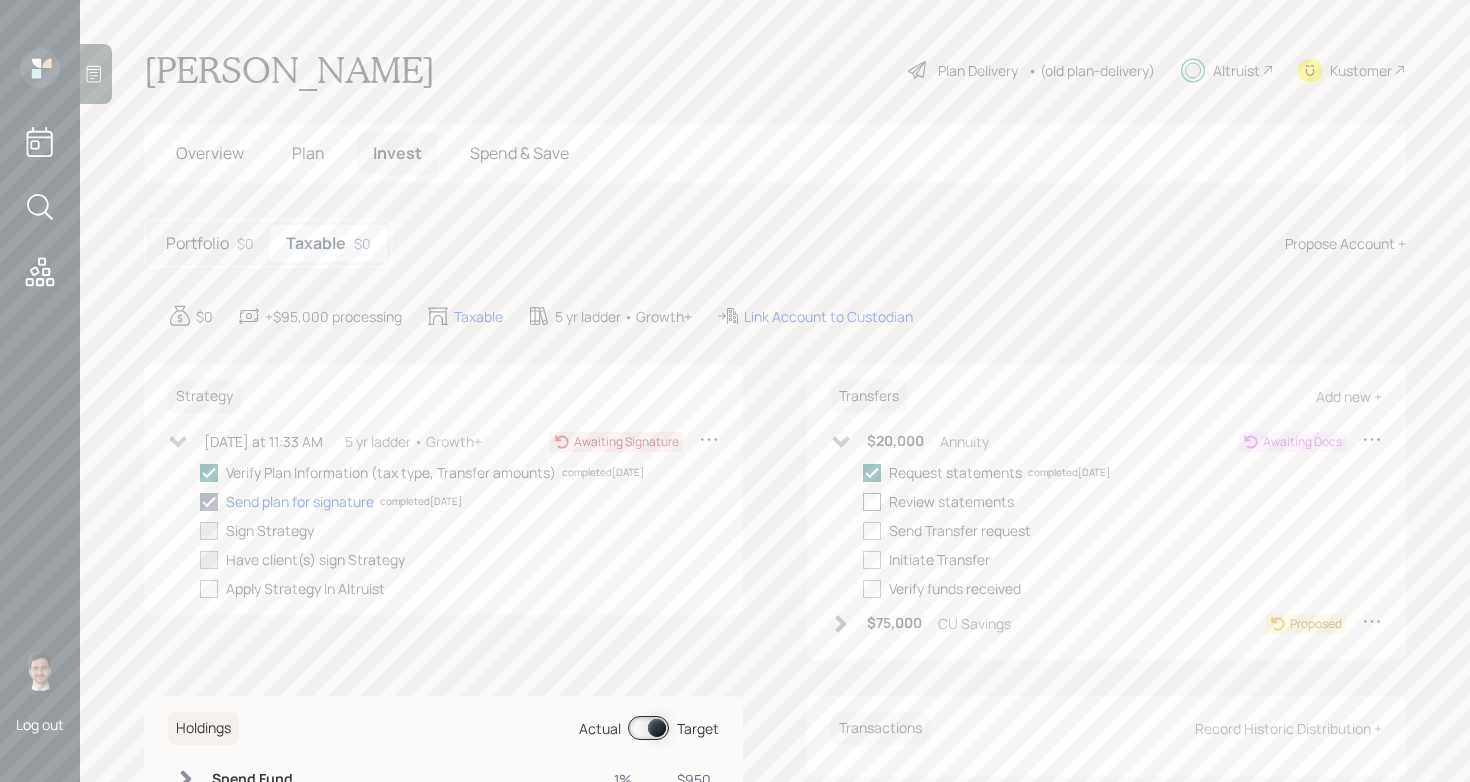 click at bounding box center [872, 502] 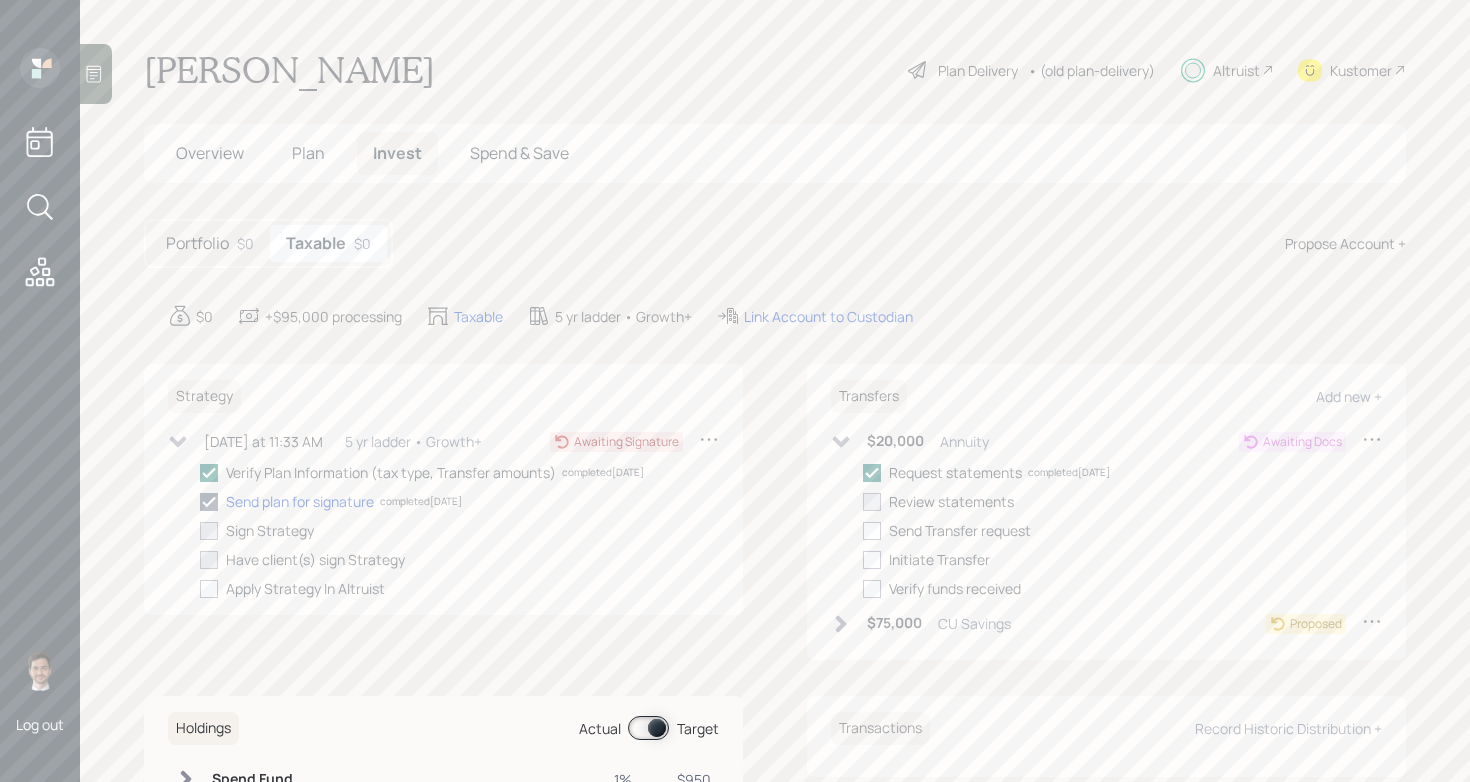 checkbox on "true" 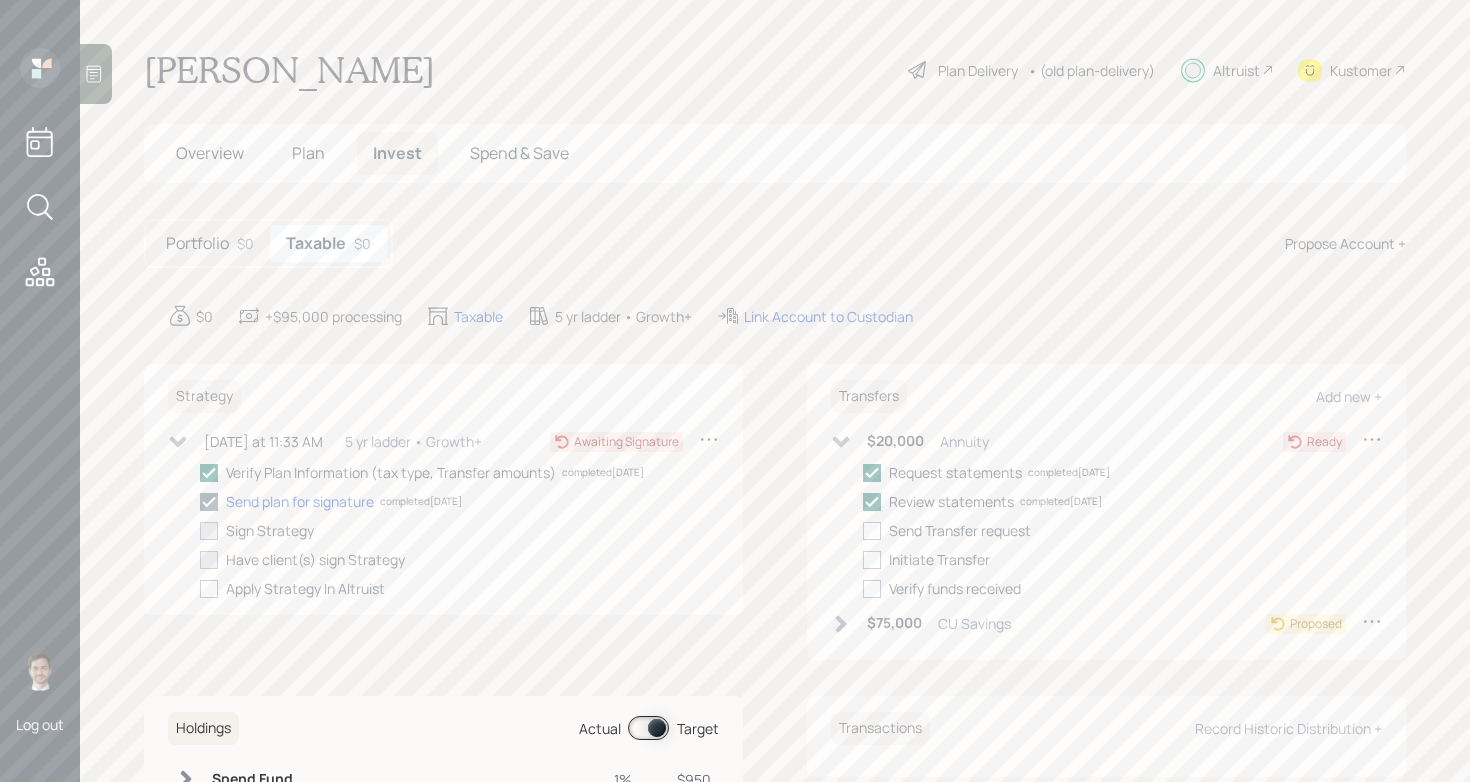 click 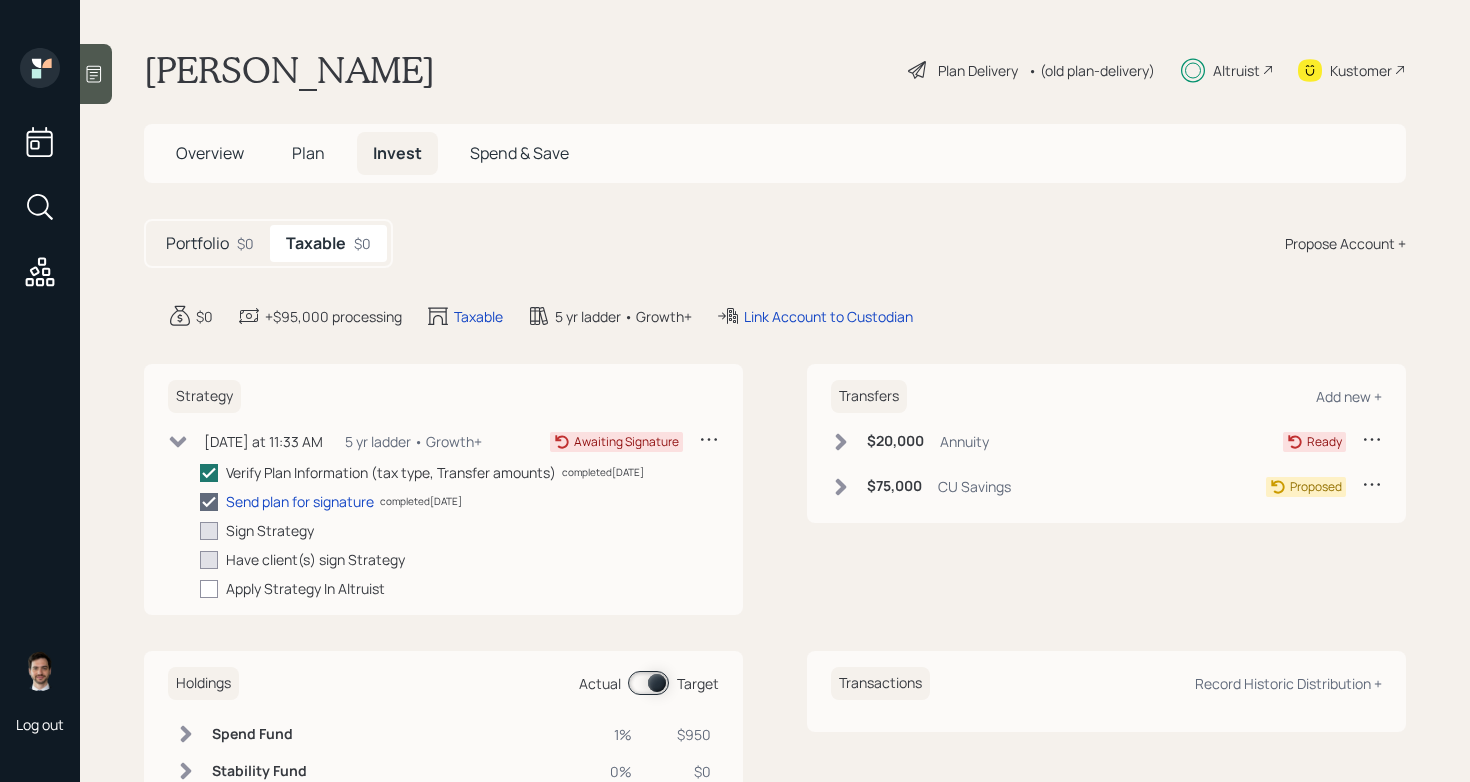 click 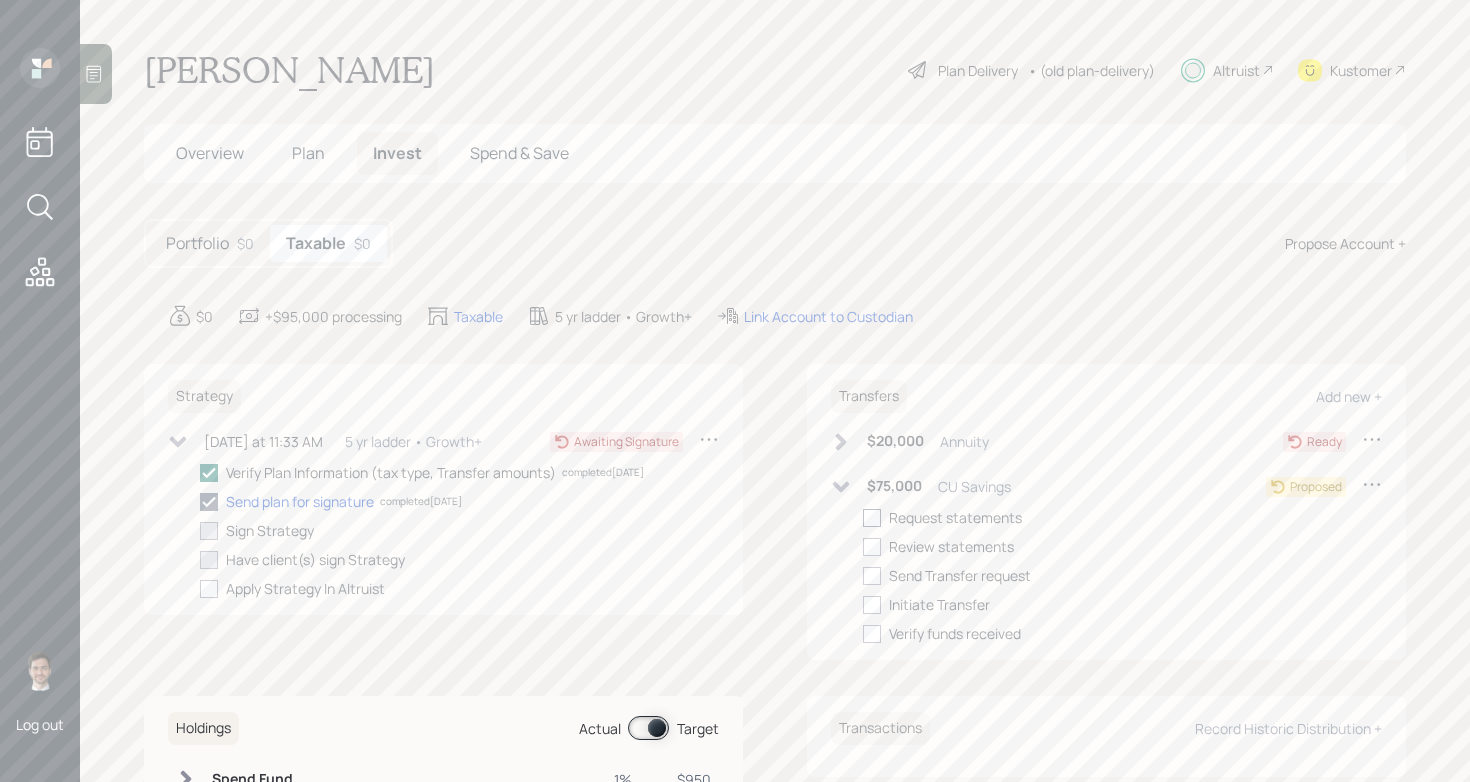 click at bounding box center (872, 518) 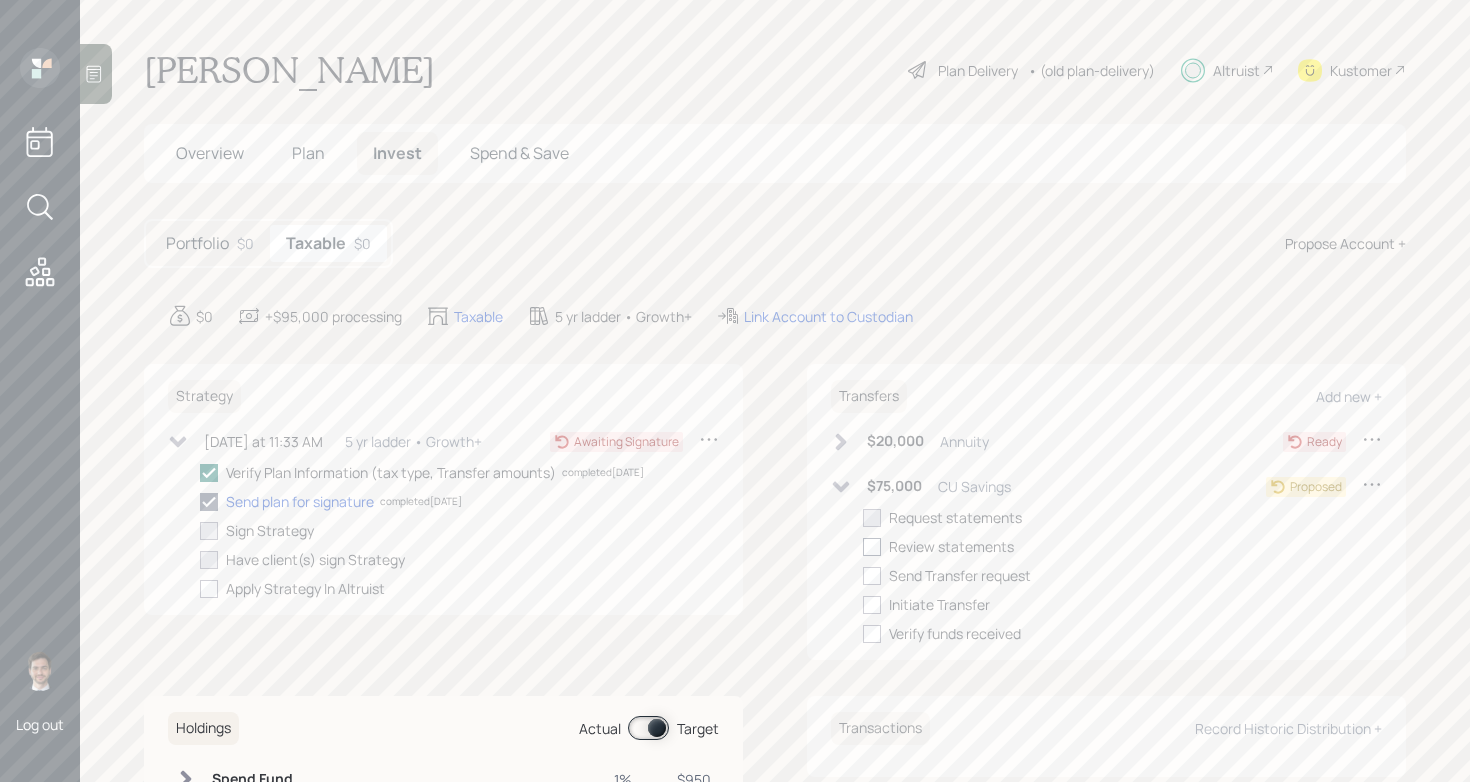 checkbox on "true" 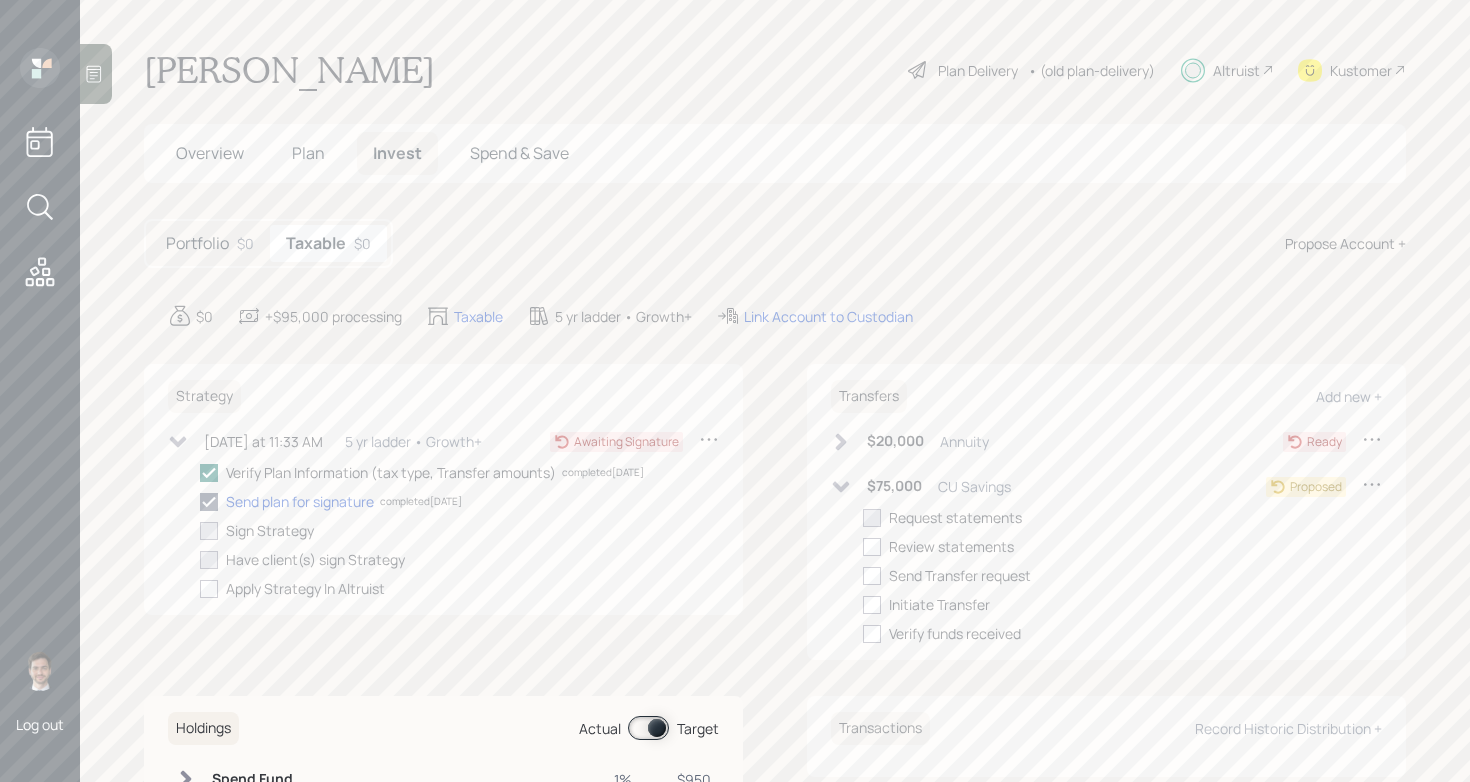 checkbox on "true" 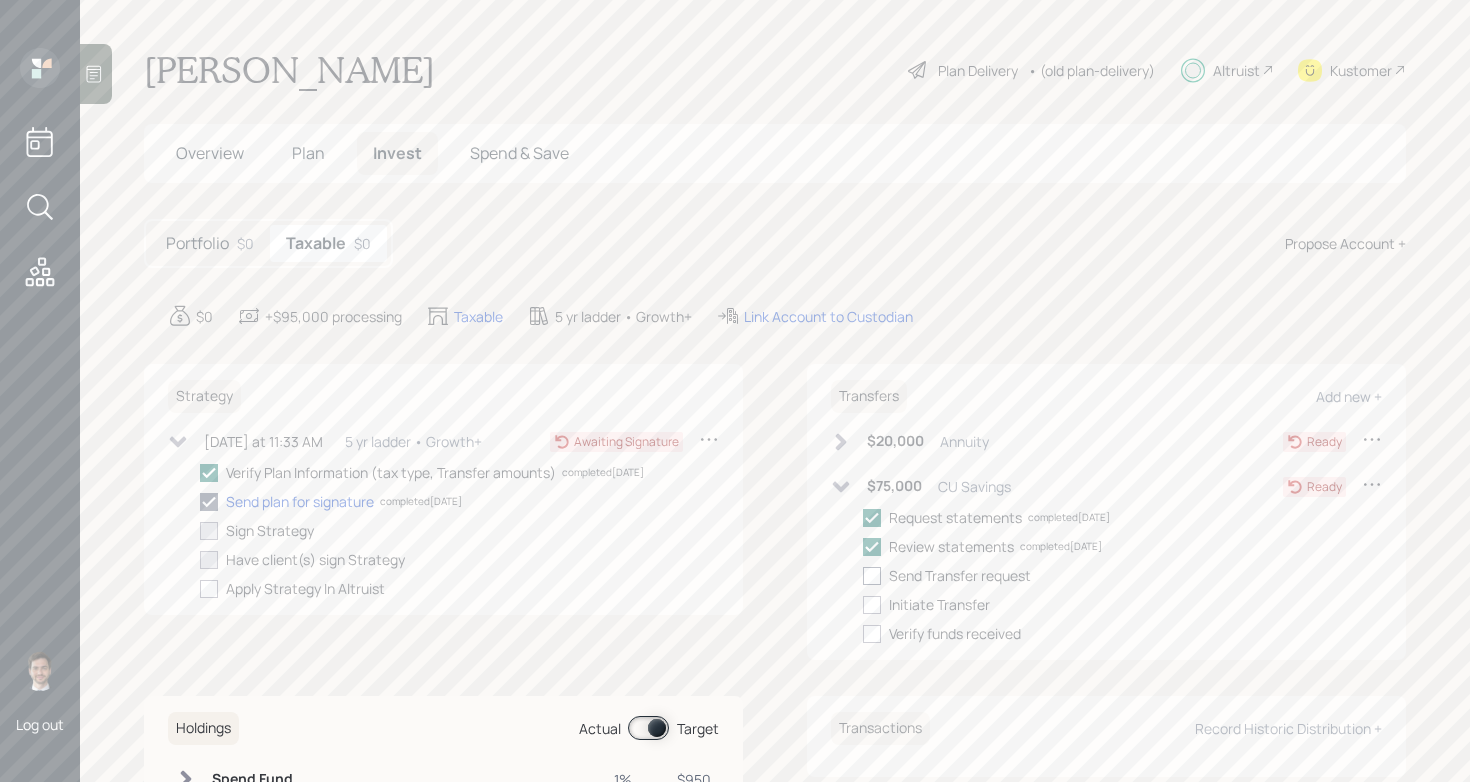 click at bounding box center (872, 576) 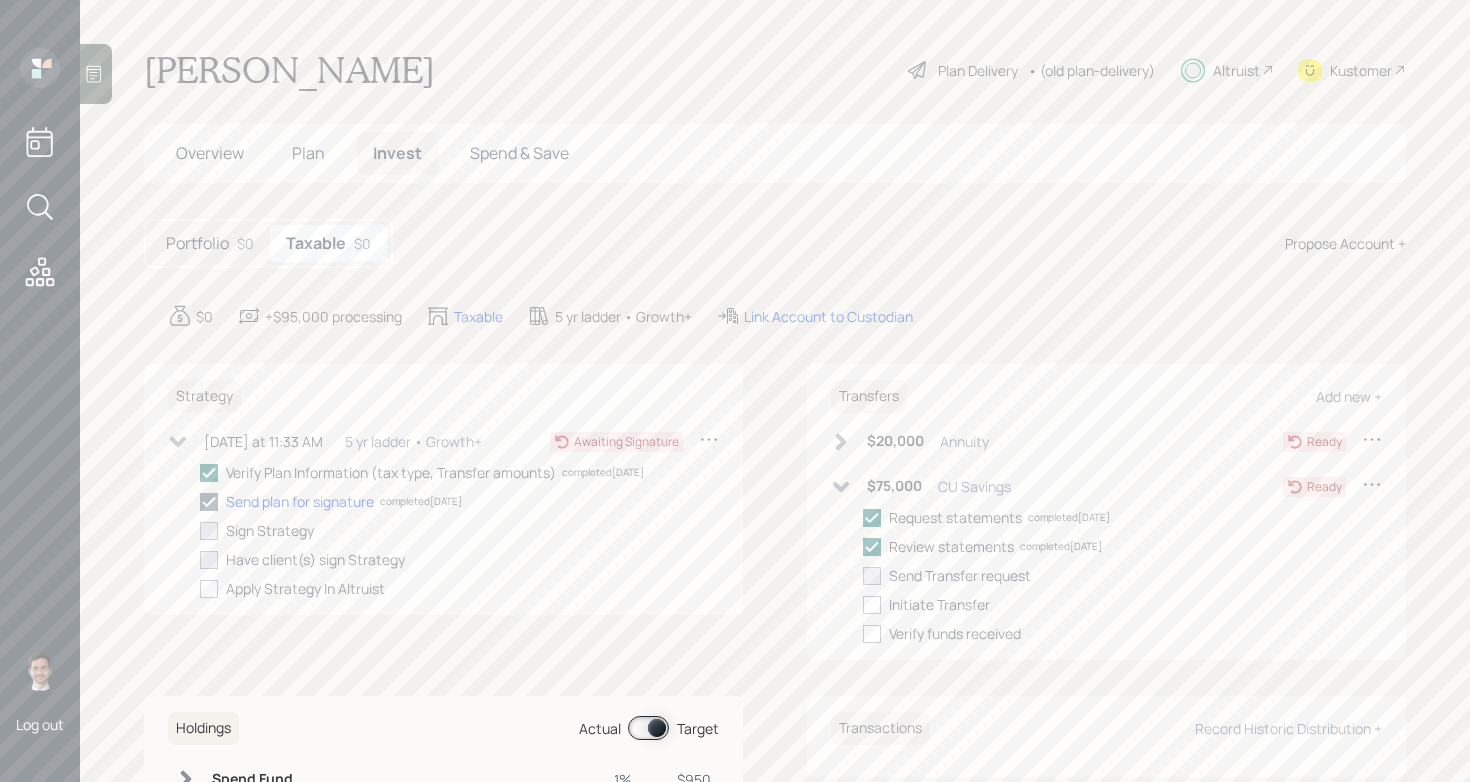 checkbox on "true" 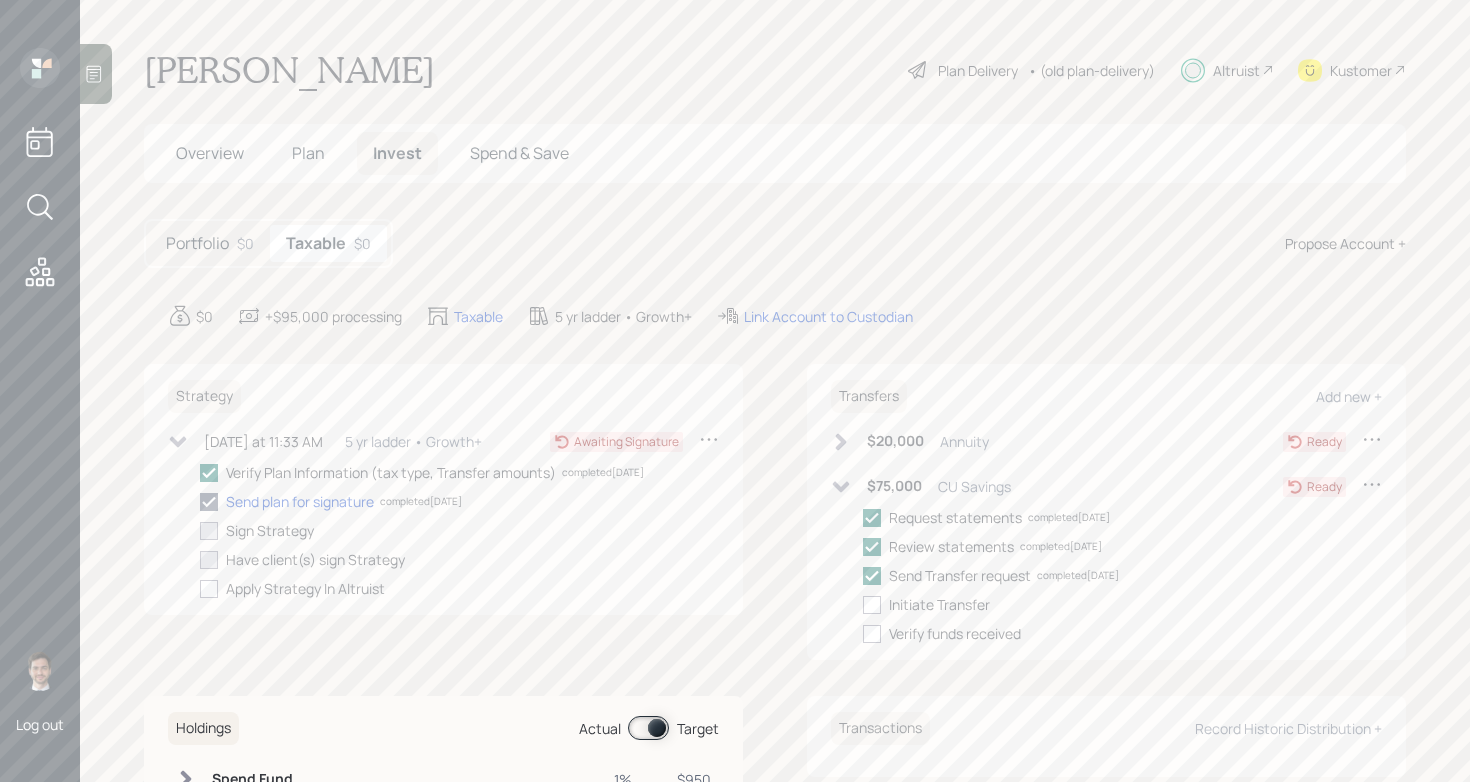 click 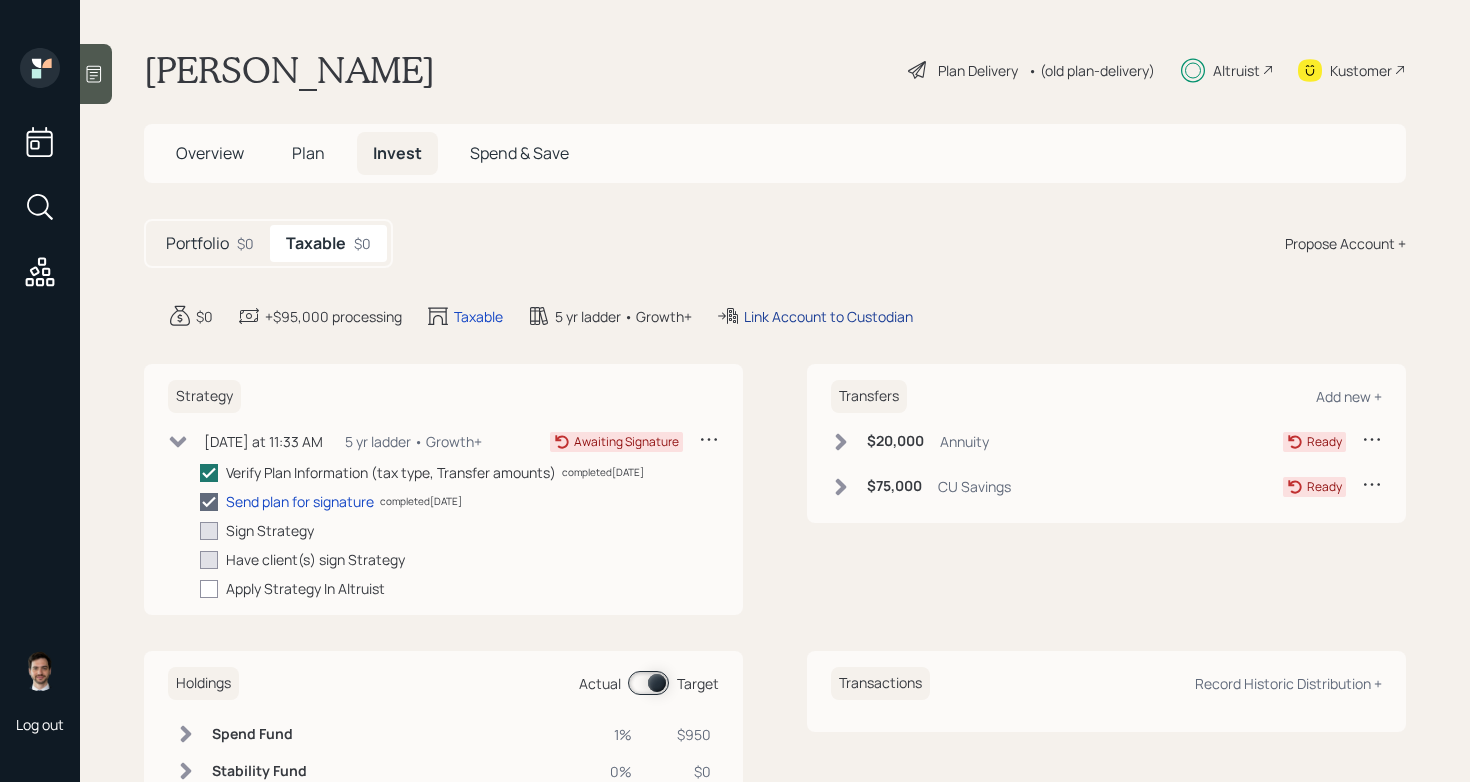 click on "Link Account to Custodian" at bounding box center (828, 316) 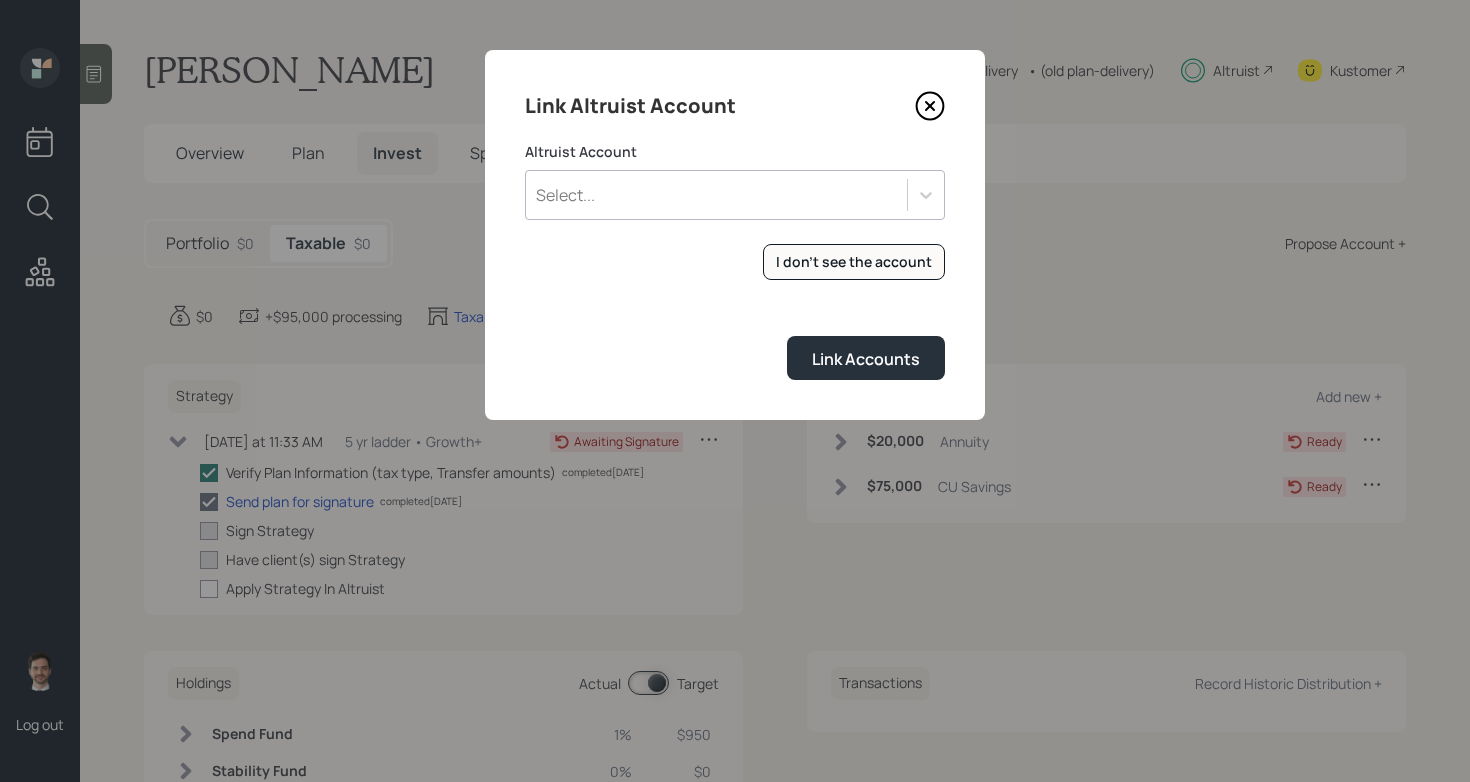 click on "Altruist Account Select..." at bounding box center [735, 181] 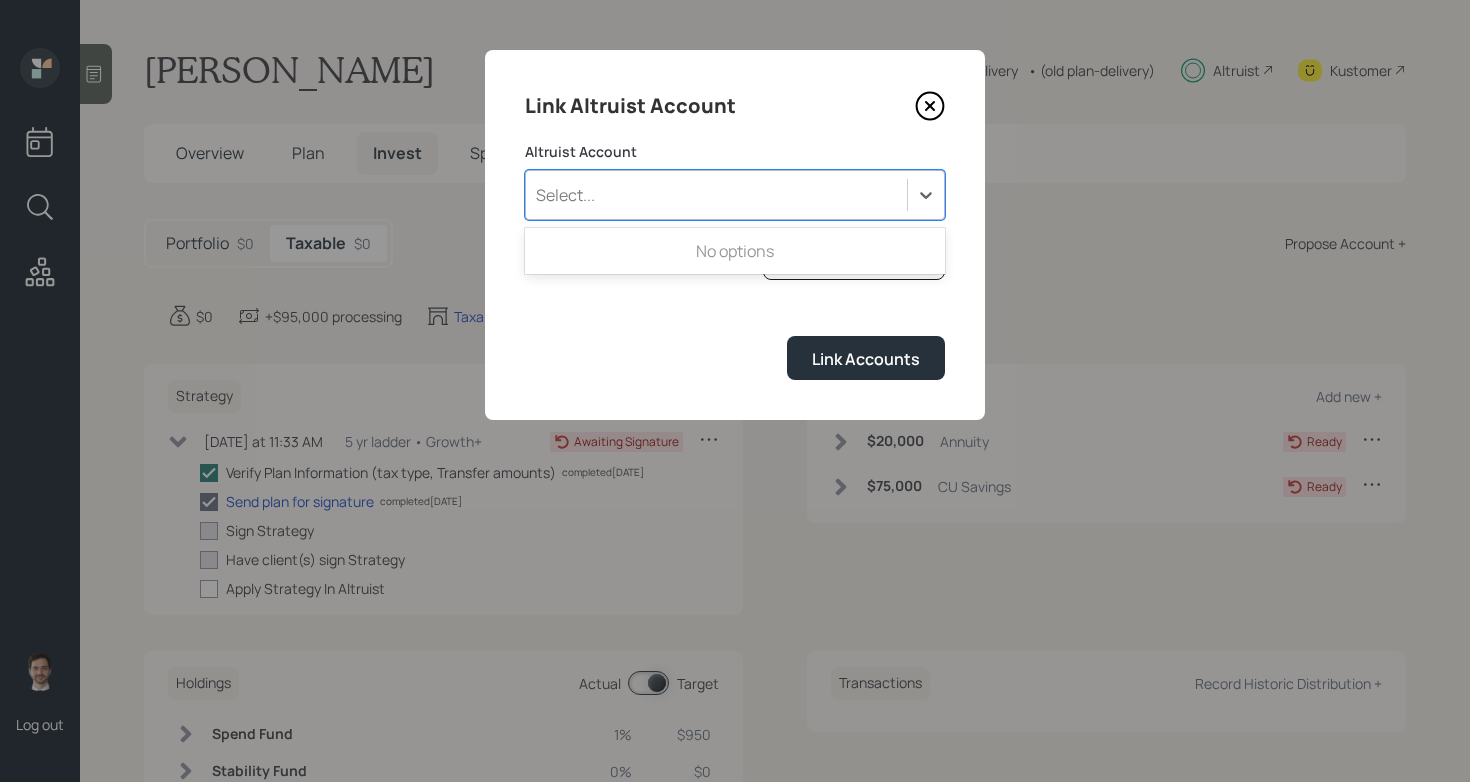click on "Select..." at bounding box center (716, 195) 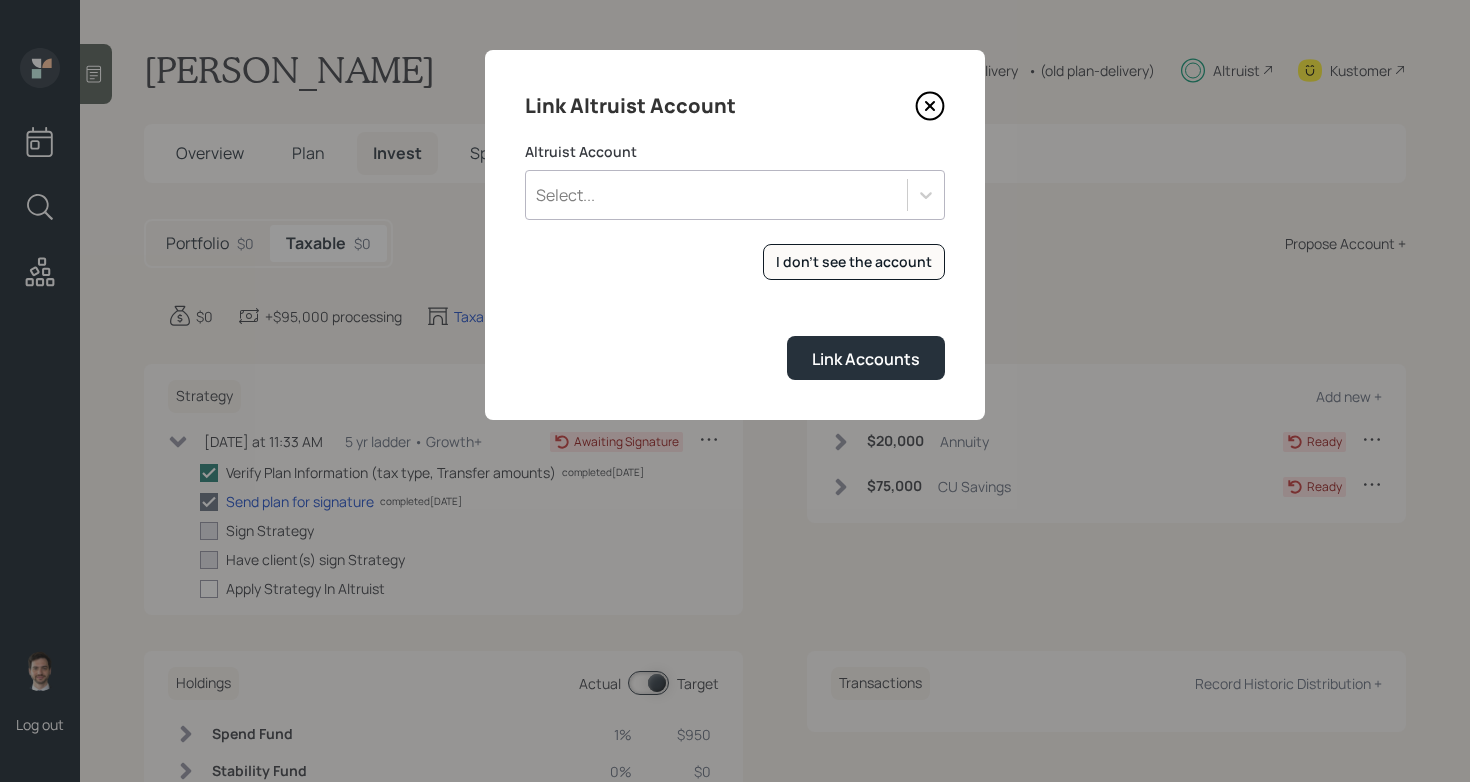 click on "Altruist Account Select... I don't see the account Altruist accounts are synced to our app nightly. If you opened an account today and don't see it in the list, you can click this button to sync the accounts now. Link Accounts" at bounding box center [735, 261] 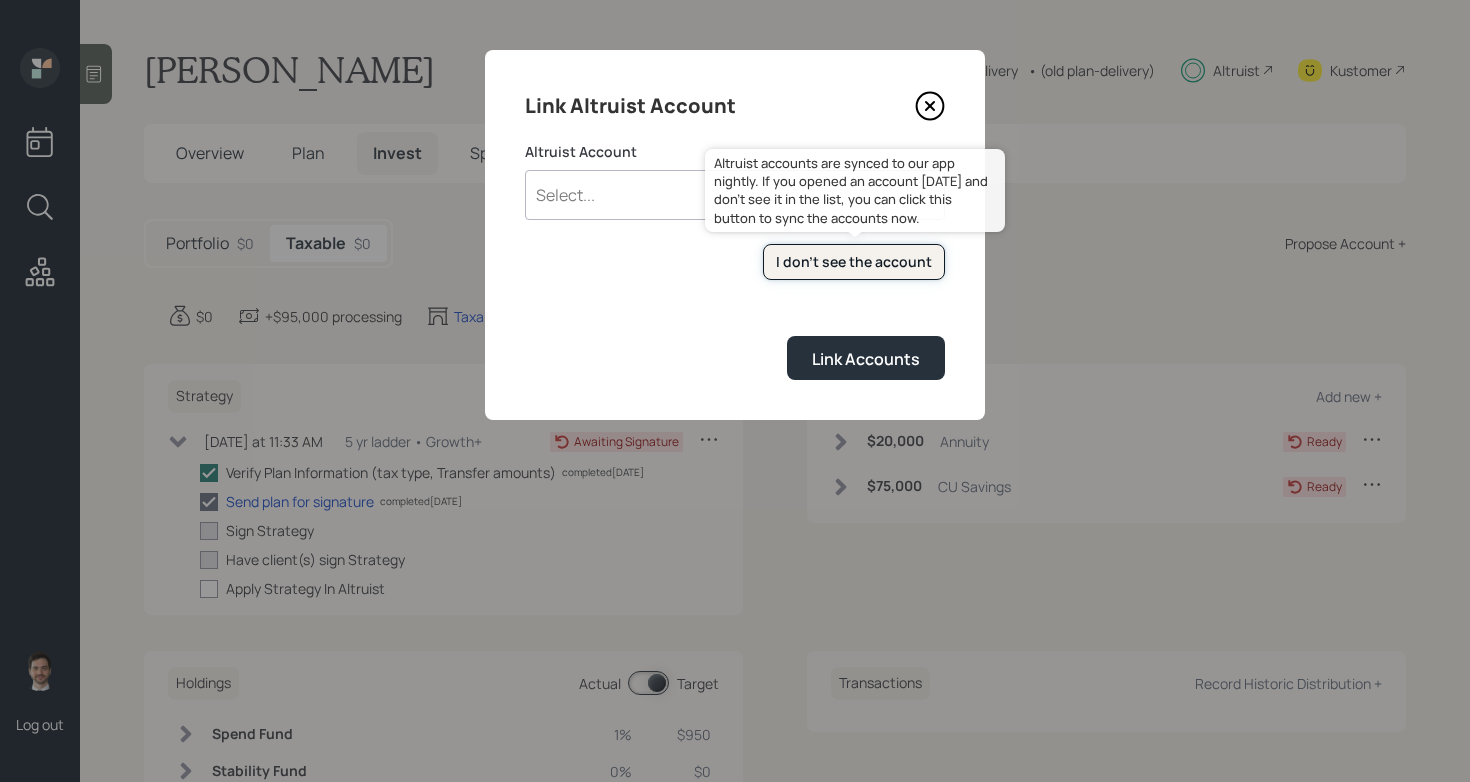 click on "I don't see the account" at bounding box center [854, 262] 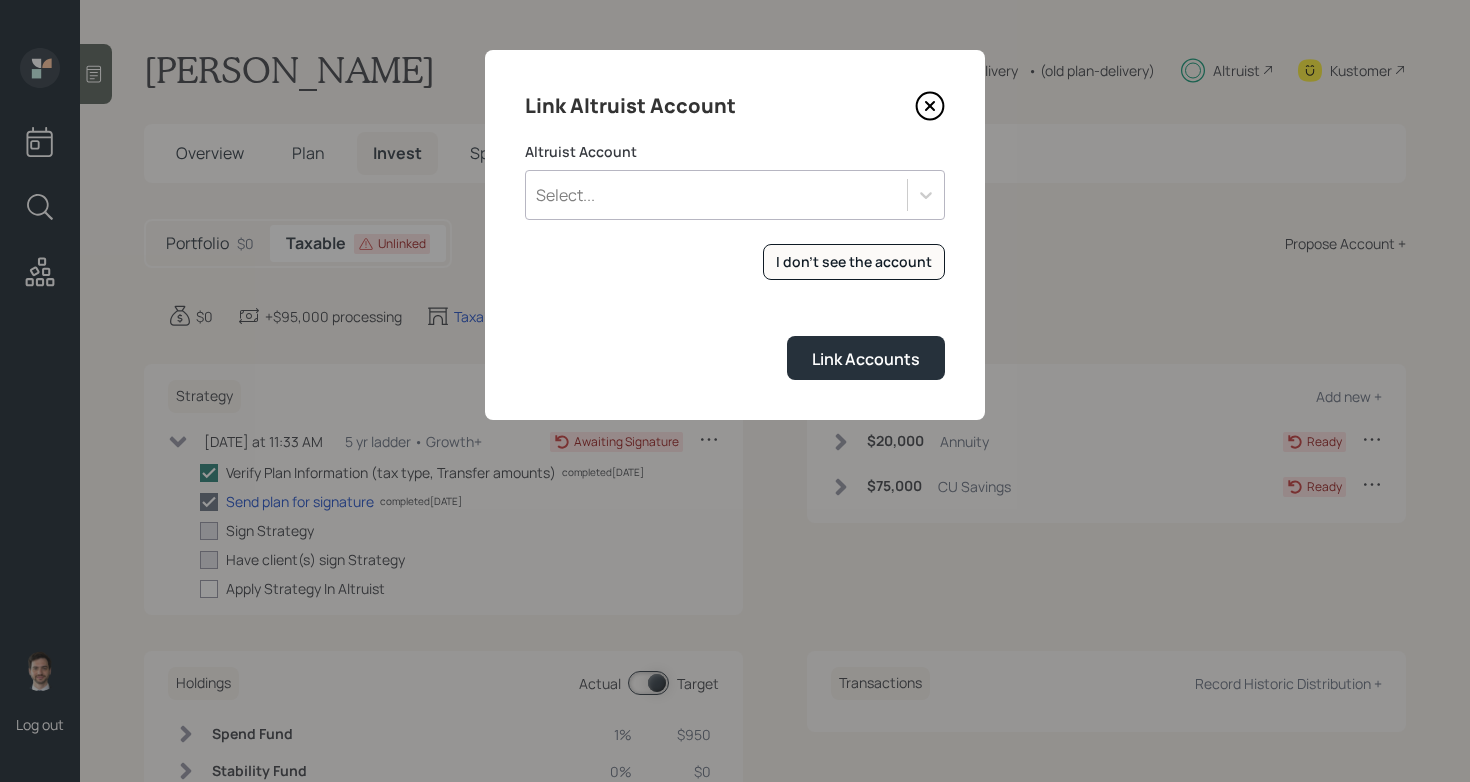 click on "Select..." at bounding box center [716, 195] 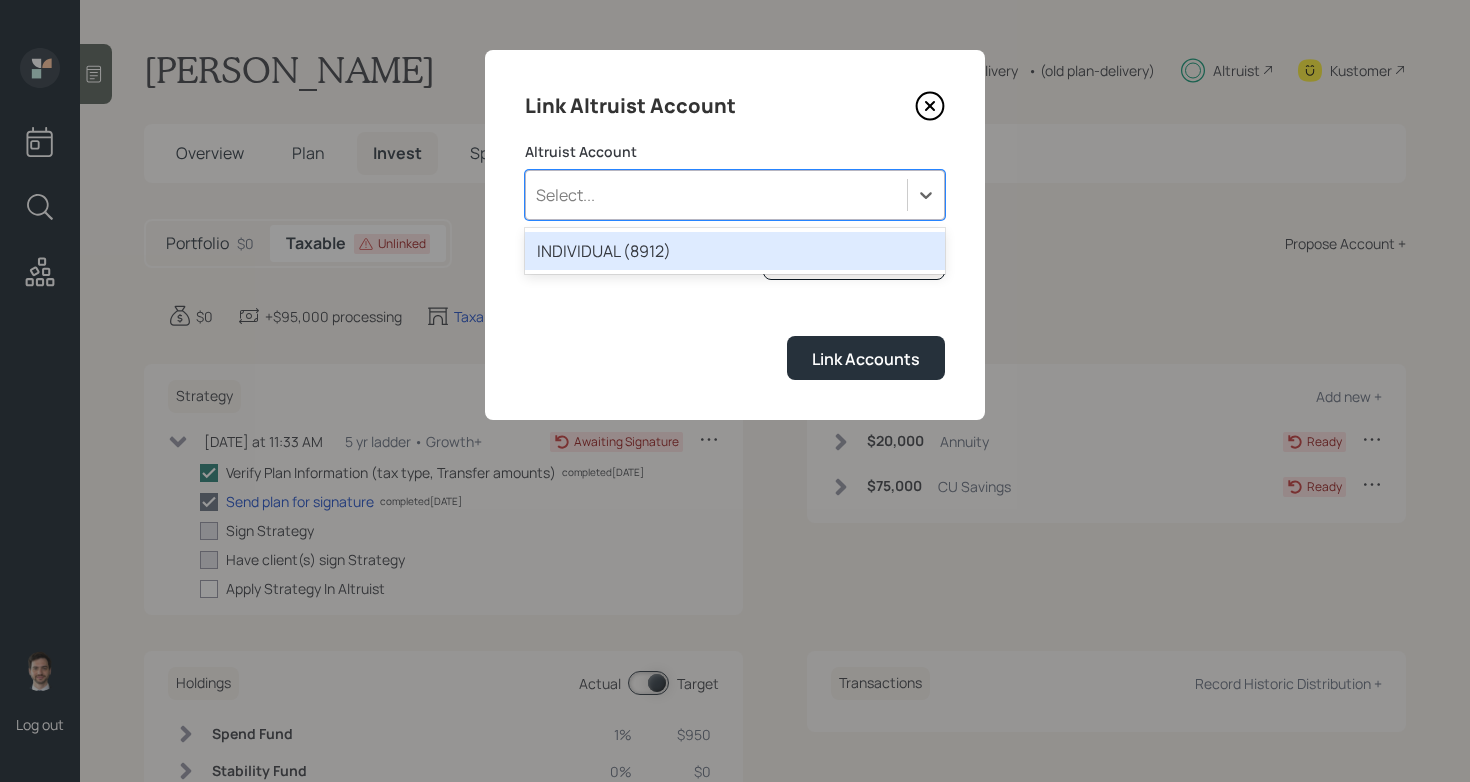 click on "INDIVIDUAL (8912)" at bounding box center [735, 251] 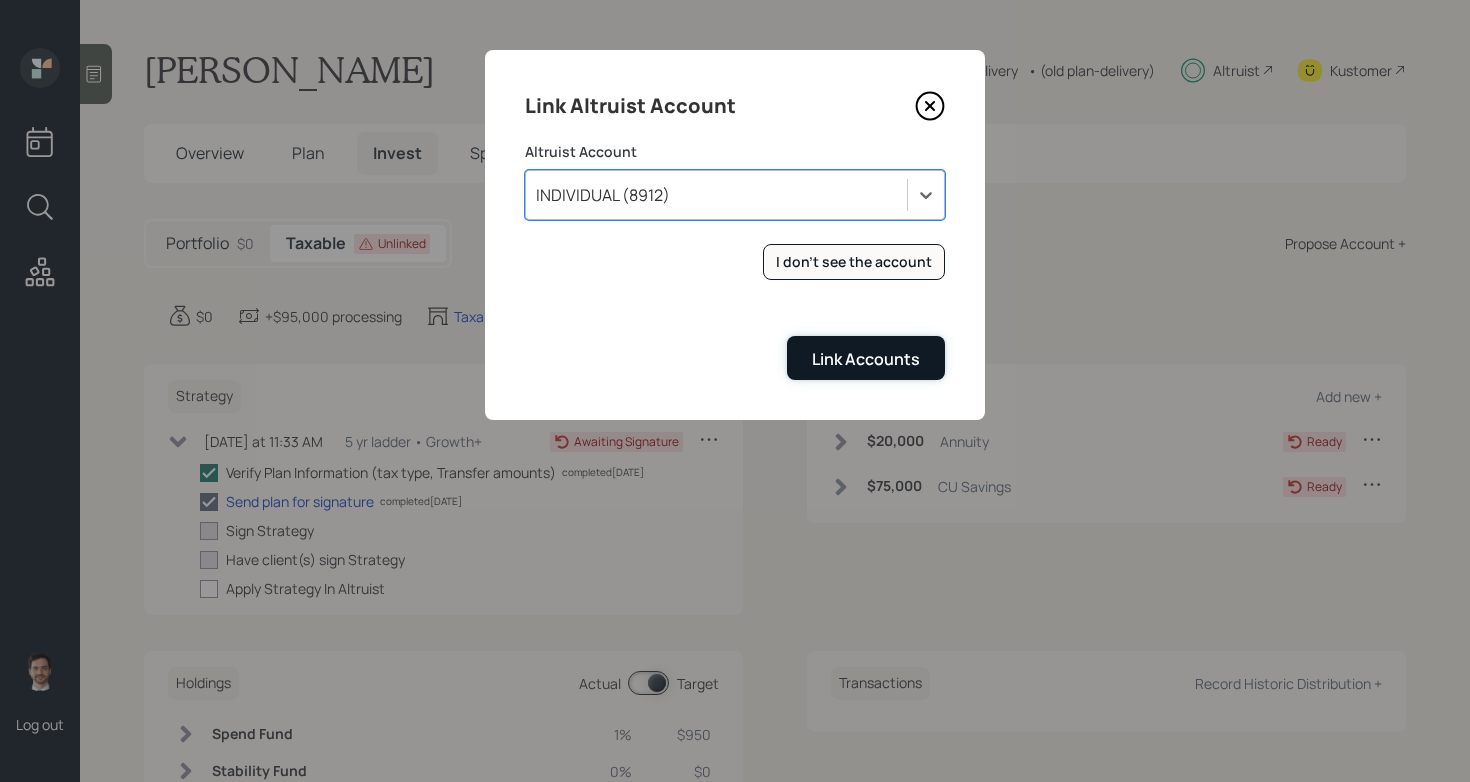 click on "Link Accounts" at bounding box center (866, 359) 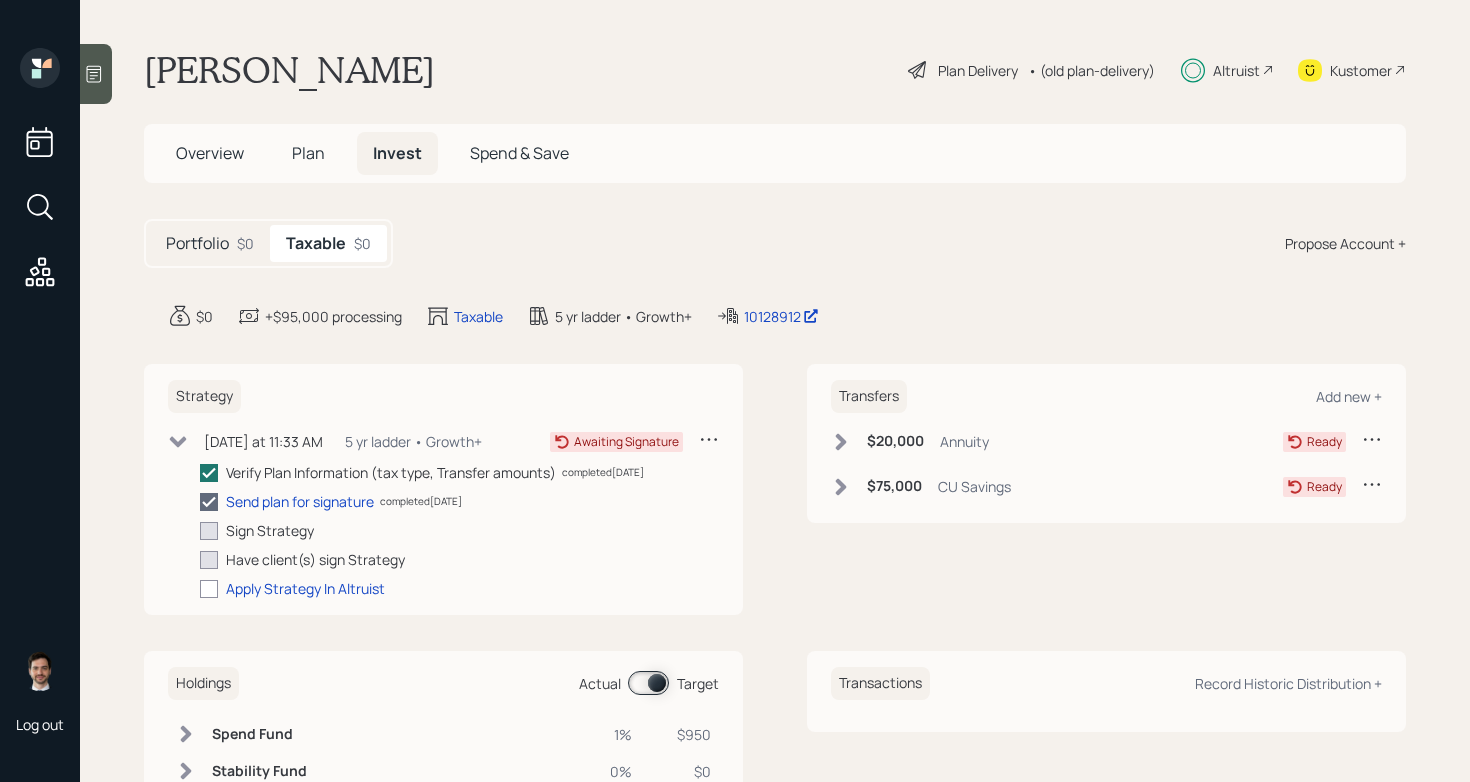 click on "Plan" at bounding box center [308, 153] 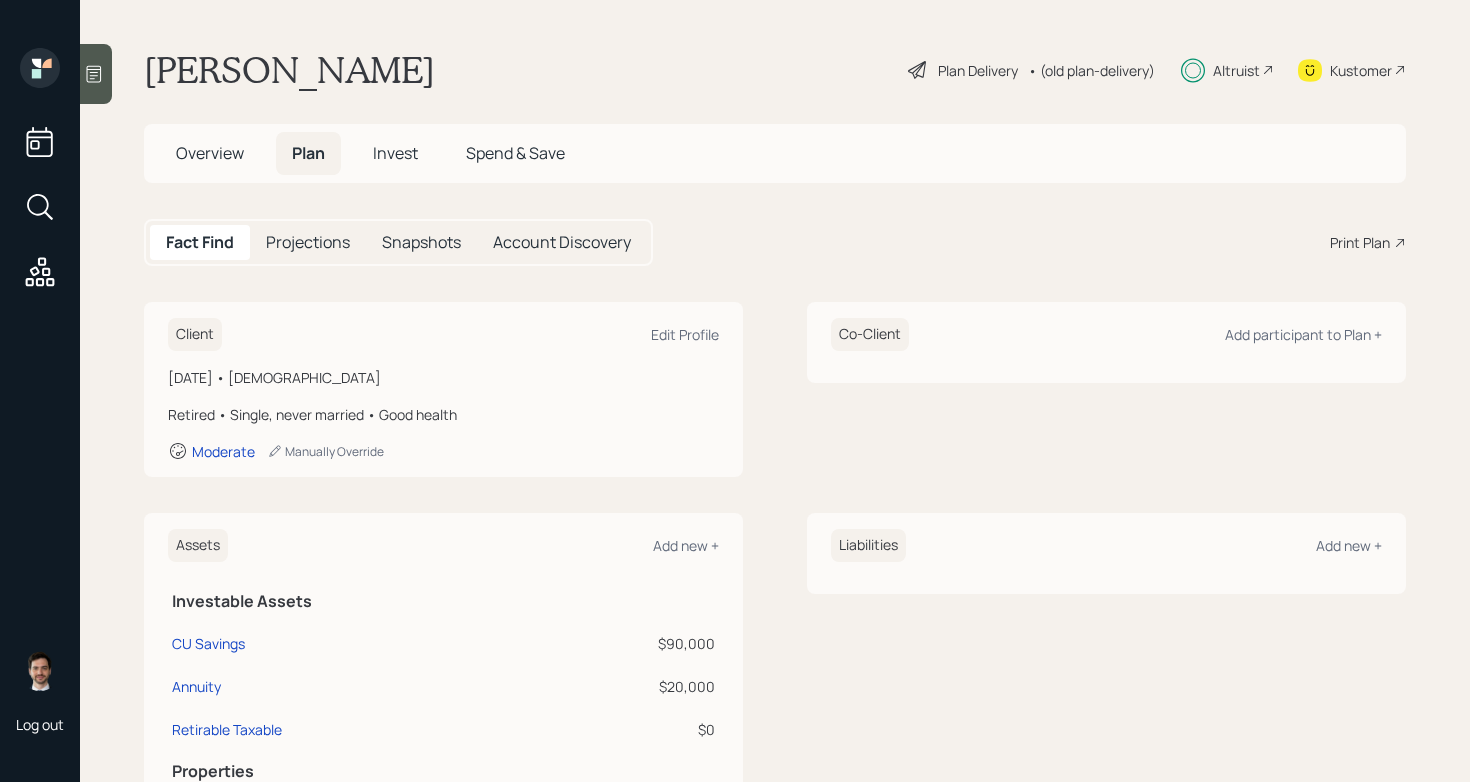 click on "Overview" at bounding box center (210, 153) 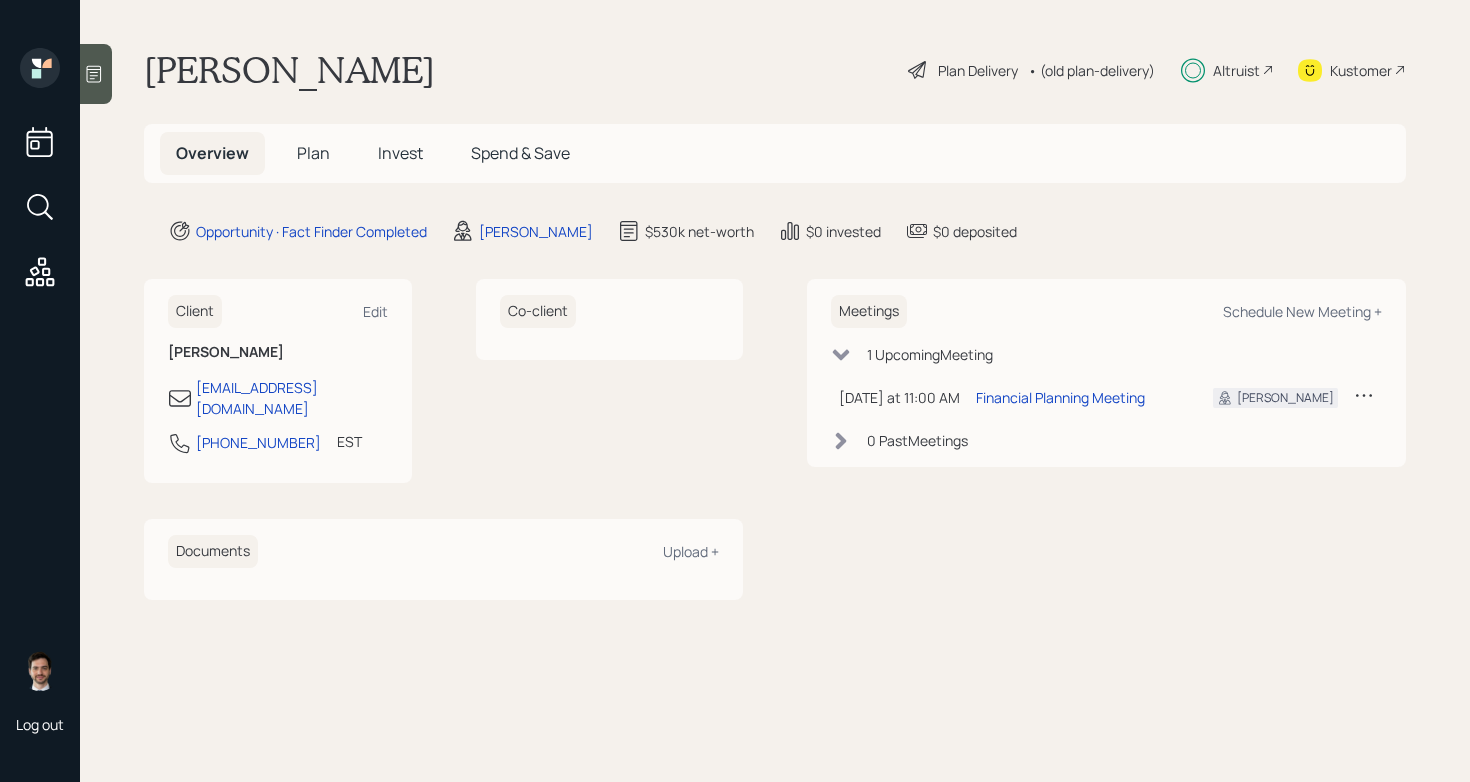click on "Meetings Schedule New Meeting +" at bounding box center [1106, 311] 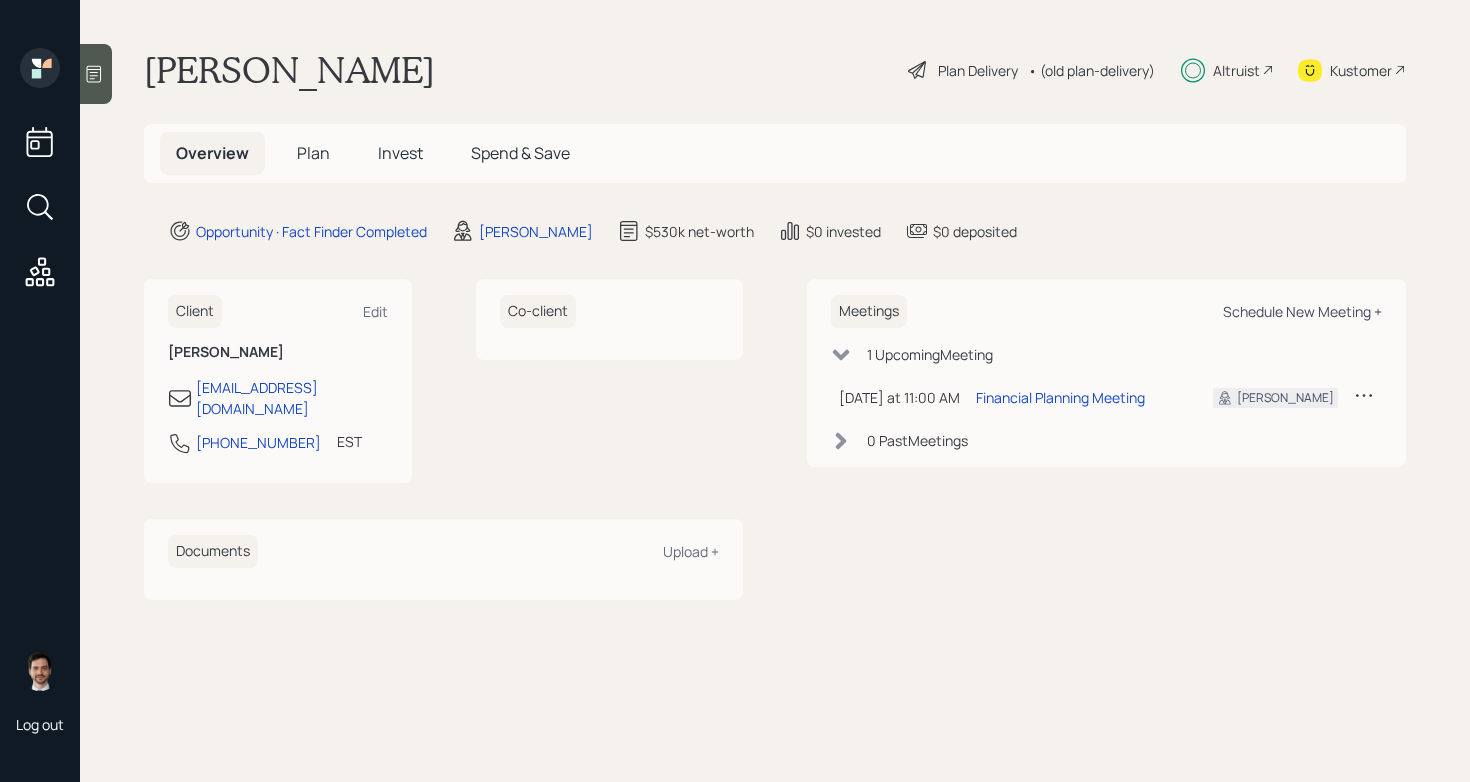 click on "Schedule New Meeting +" at bounding box center [1302, 311] 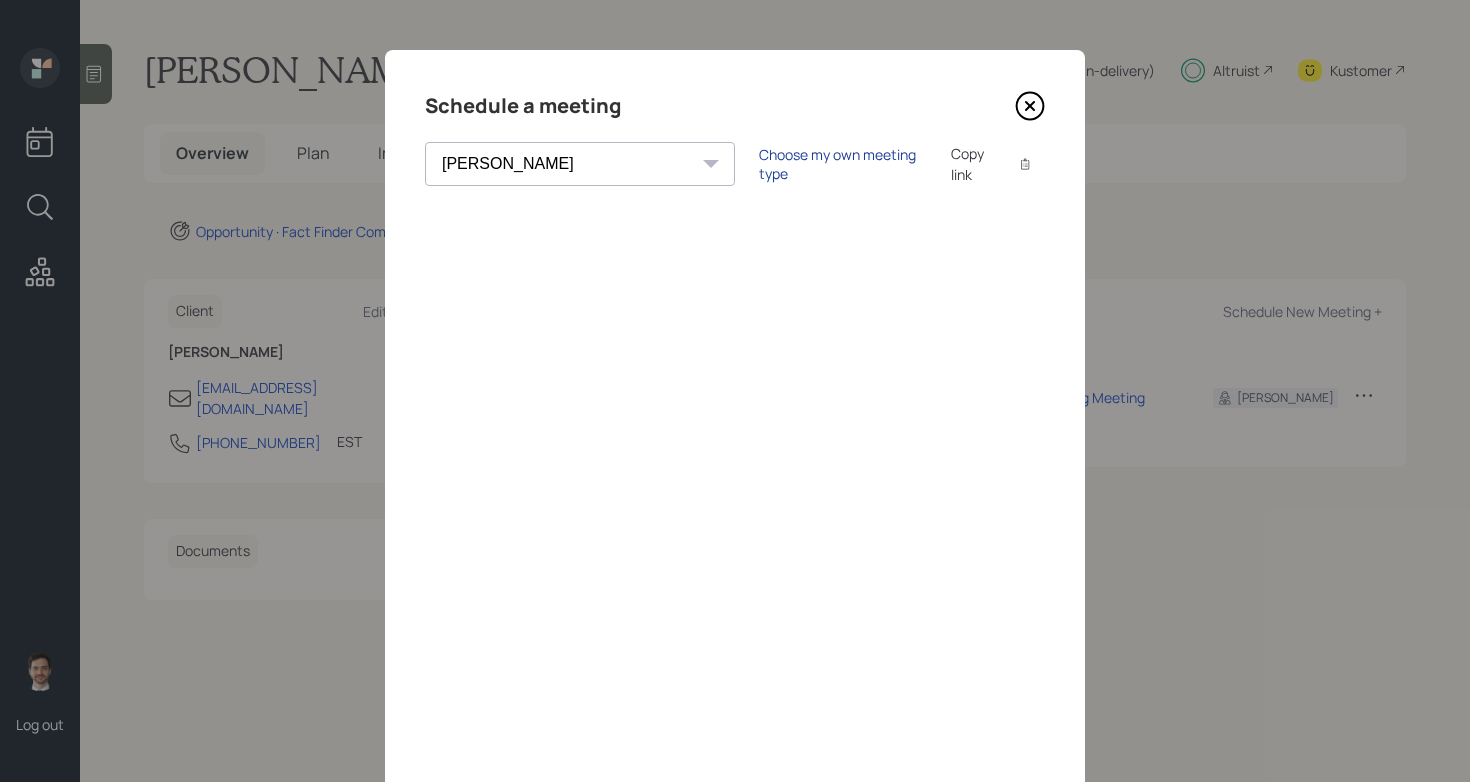 click on "Choose my own meeting type" at bounding box center (843, 164) 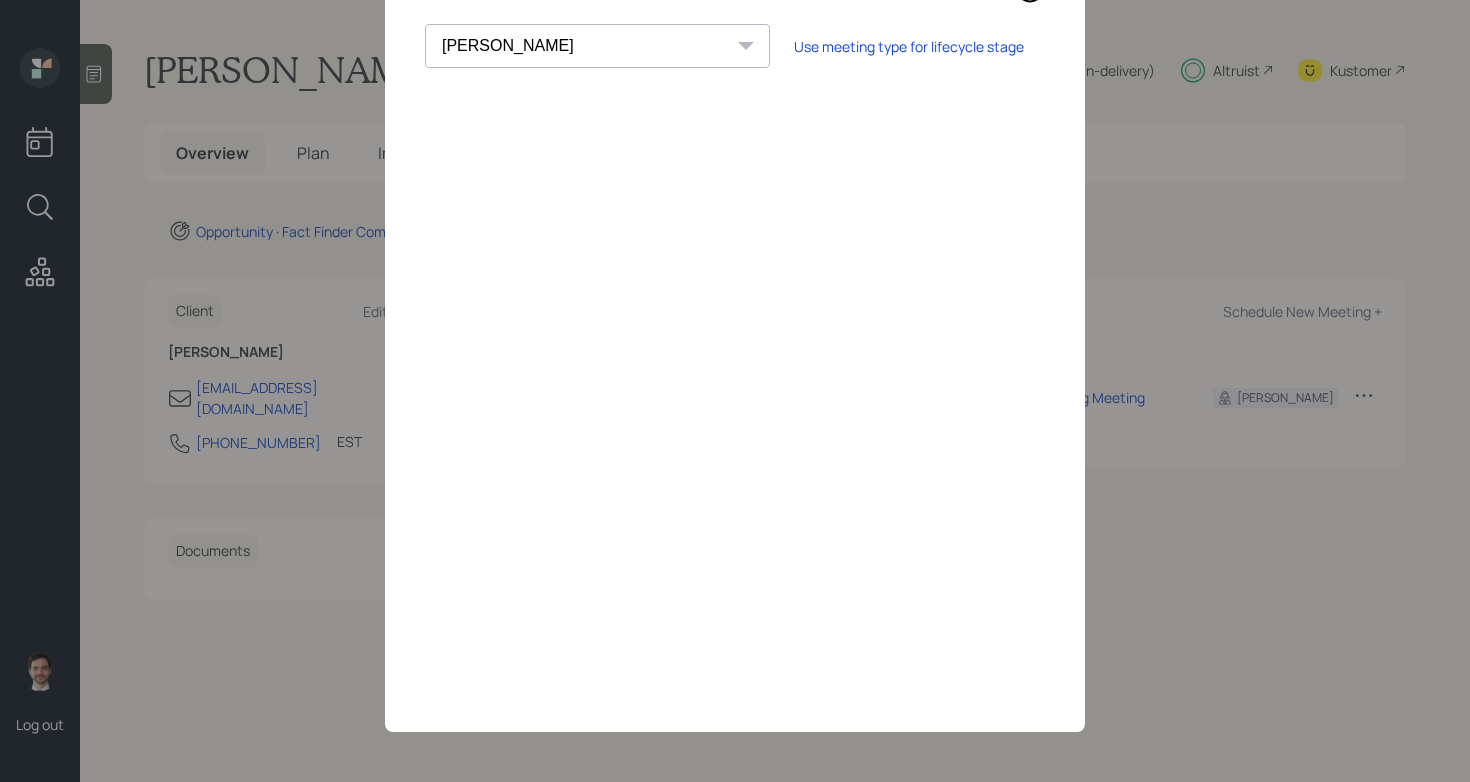 scroll, scrollTop: 0, scrollLeft: 0, axis: both 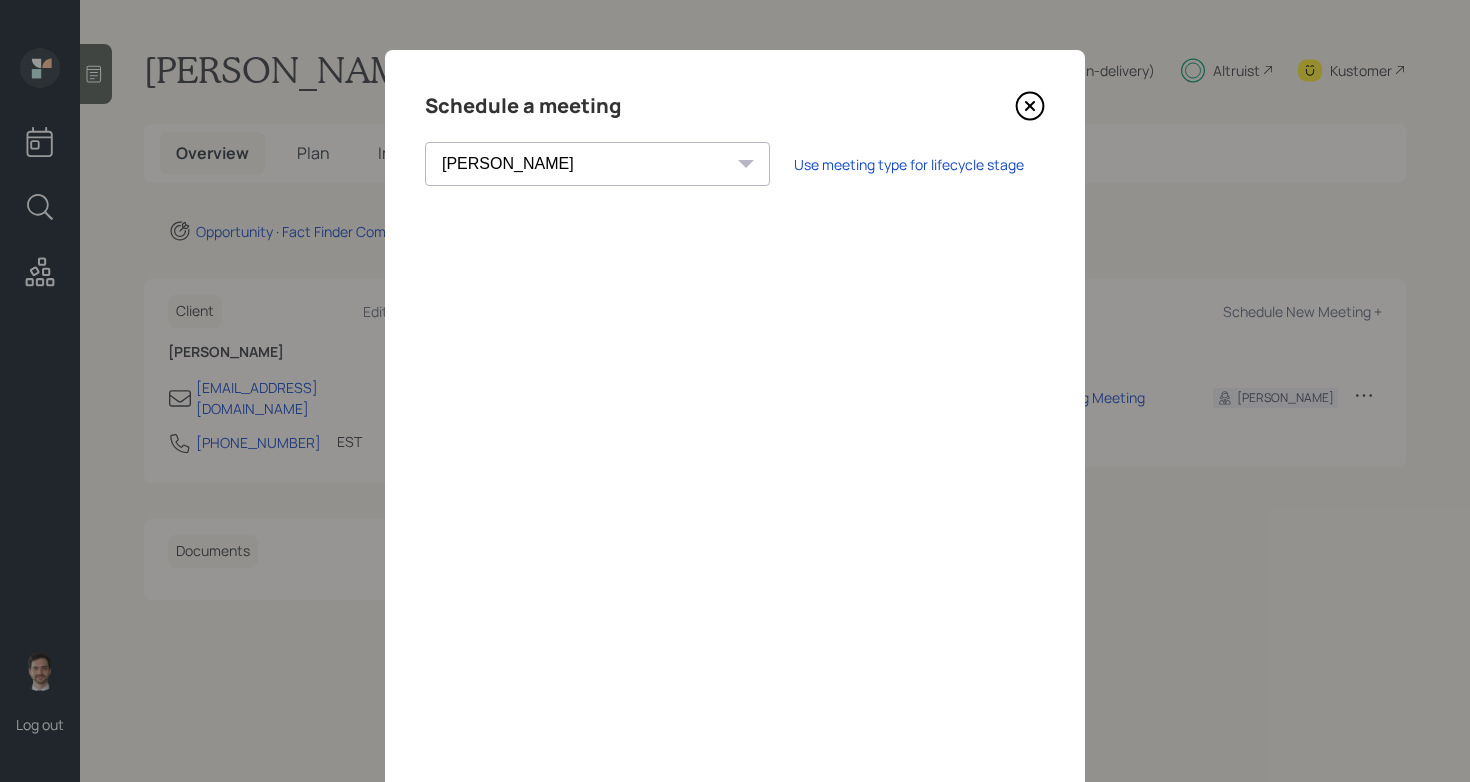 click 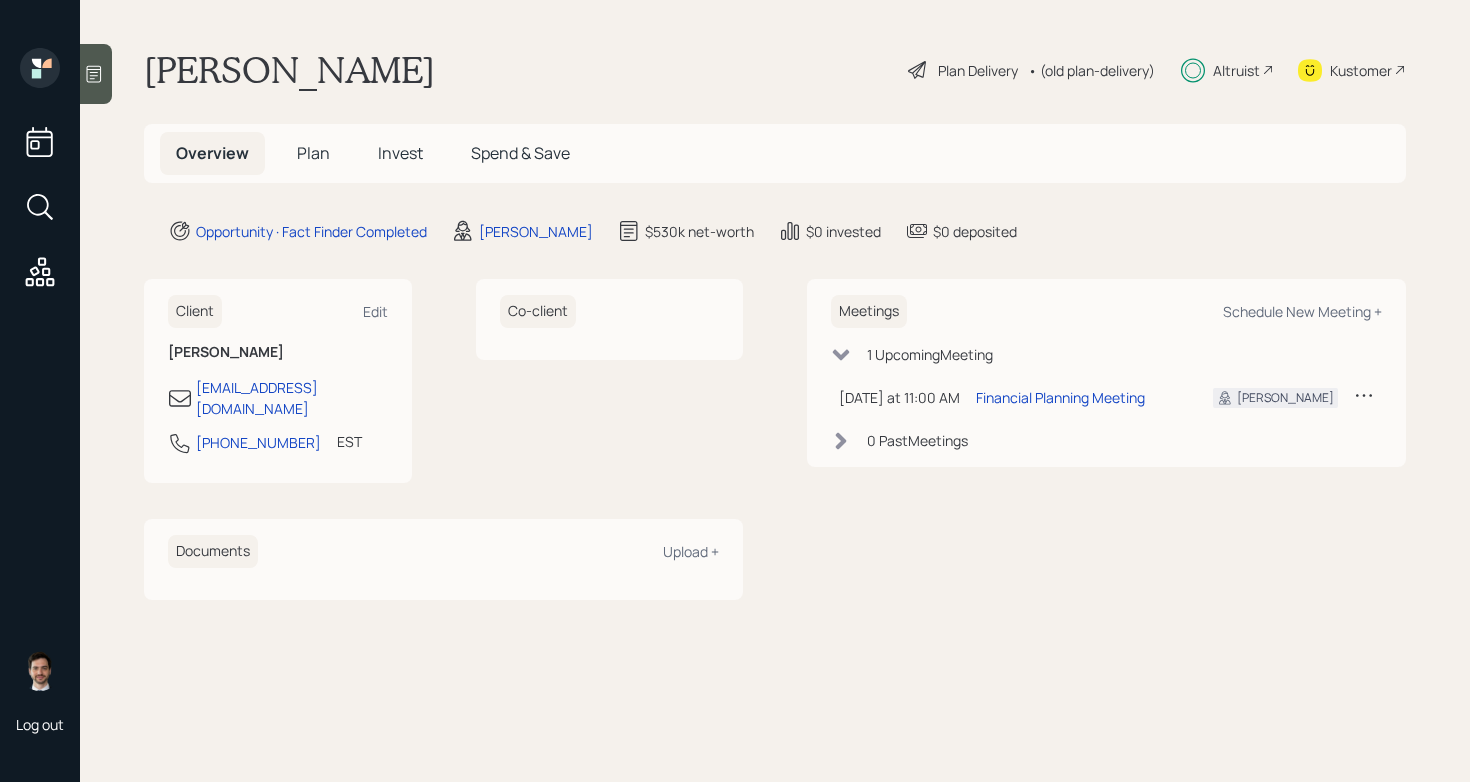click on "Plan" at bounding box center (313, 153) 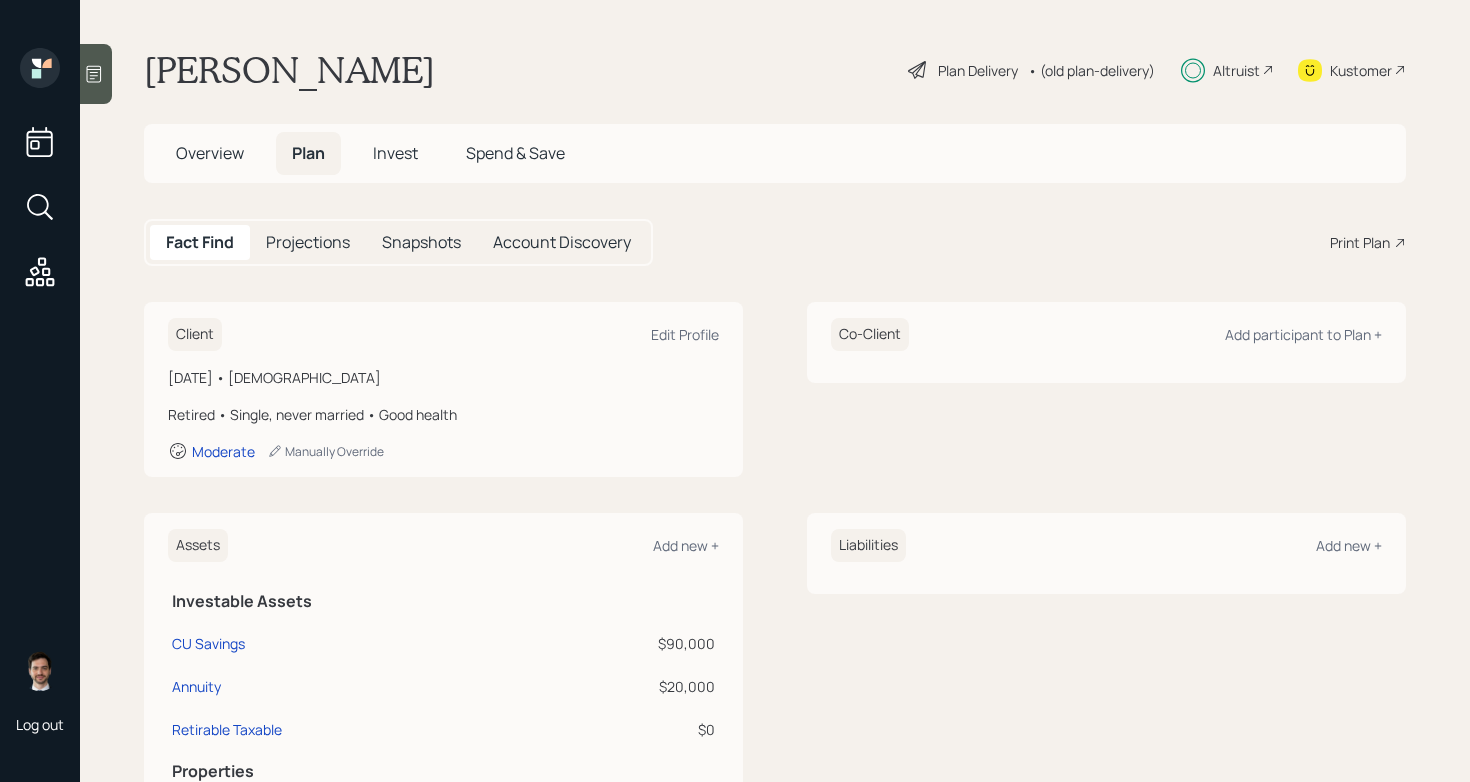 click on "Print Plan" at bounding box center [1360, 242] 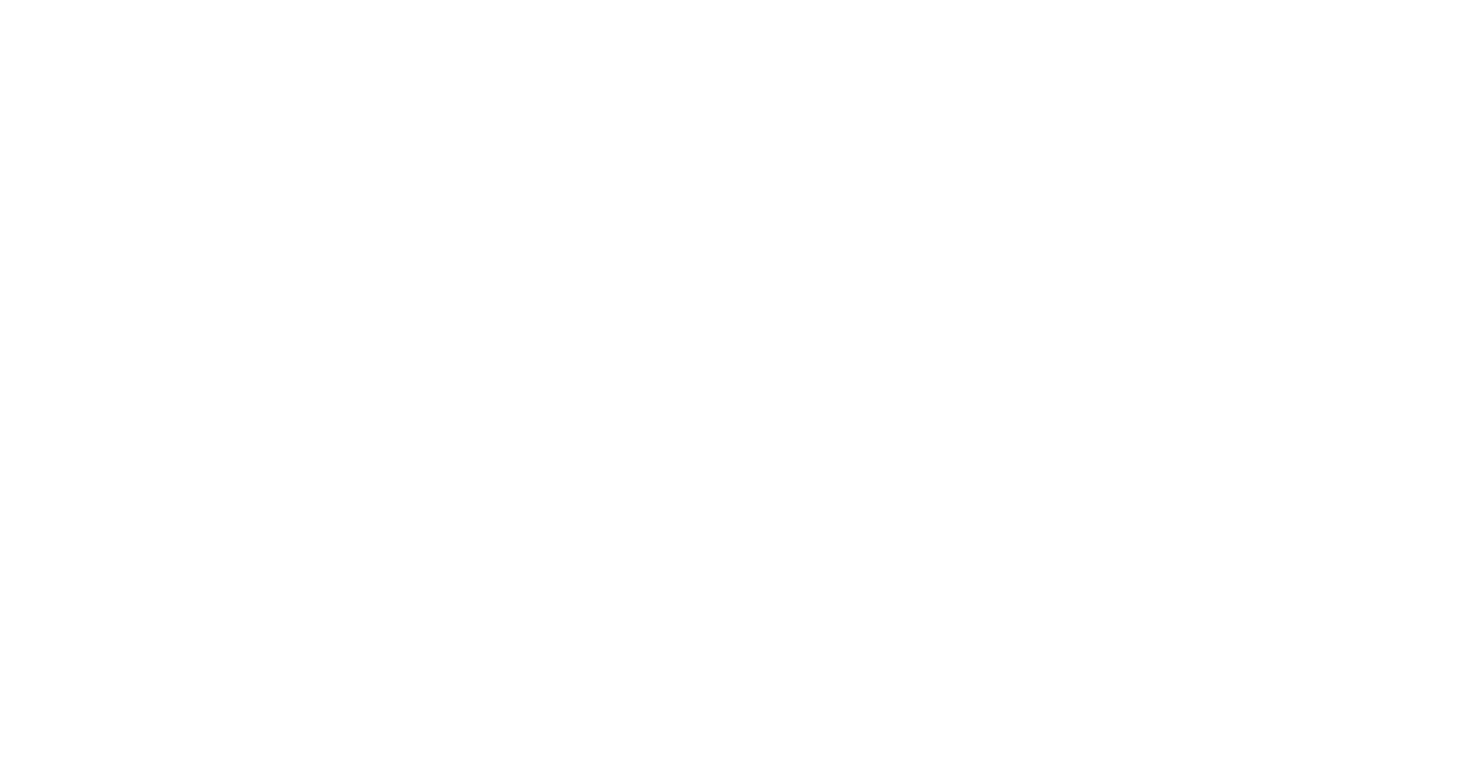 scroll, scrollTop: 0, scrollLeft: 0, axis: both 